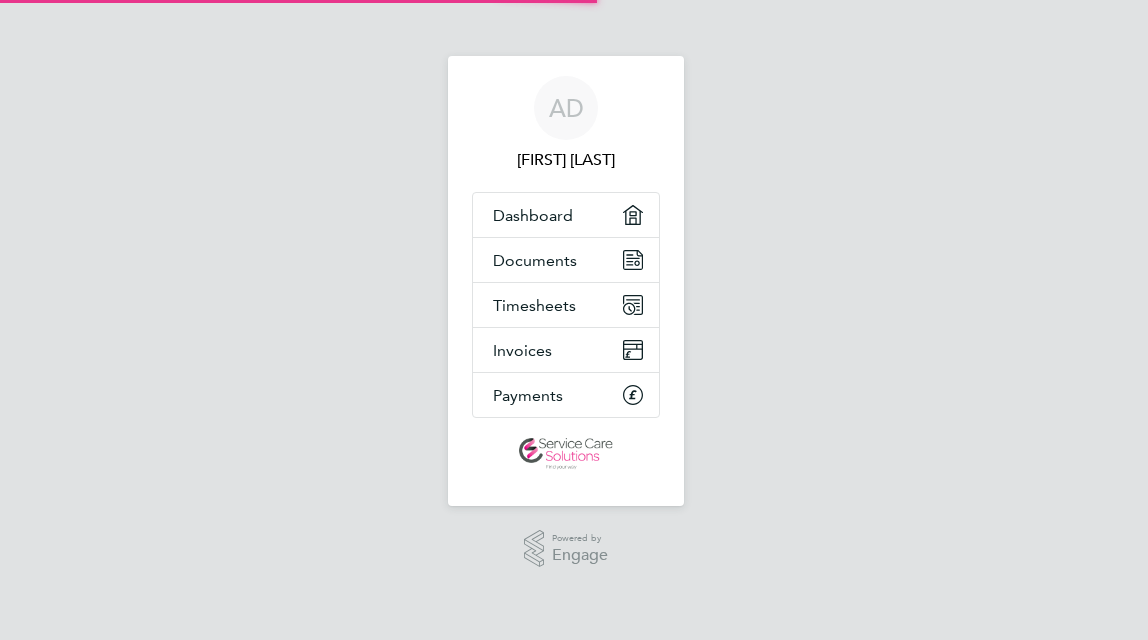 scroll, scrollTop: 0, scrollLeft: 0, axis: both 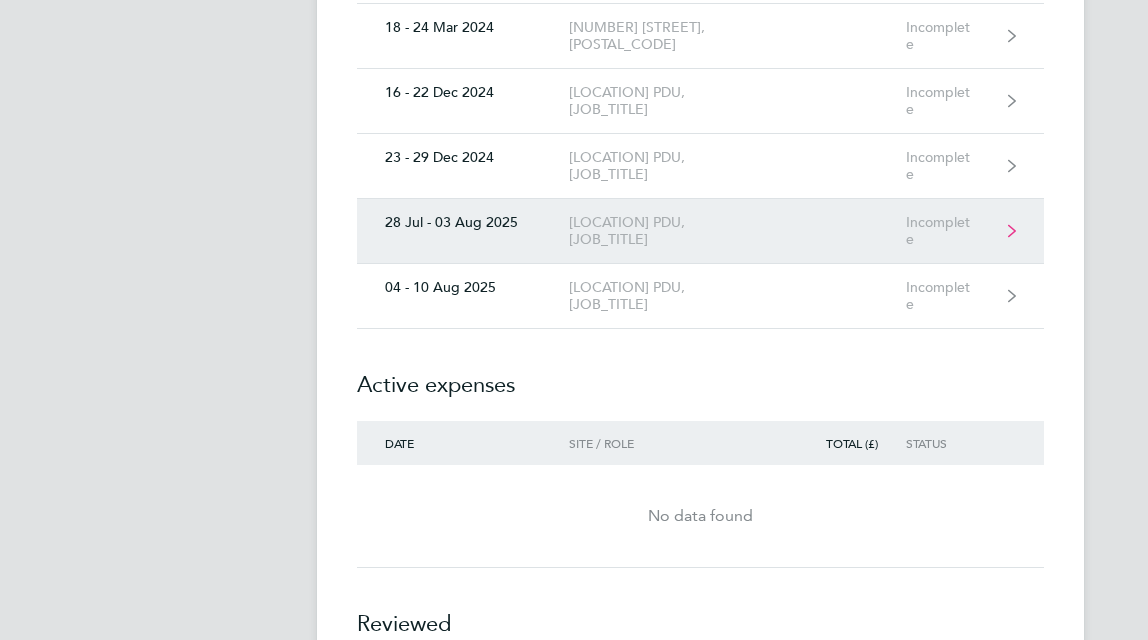 click 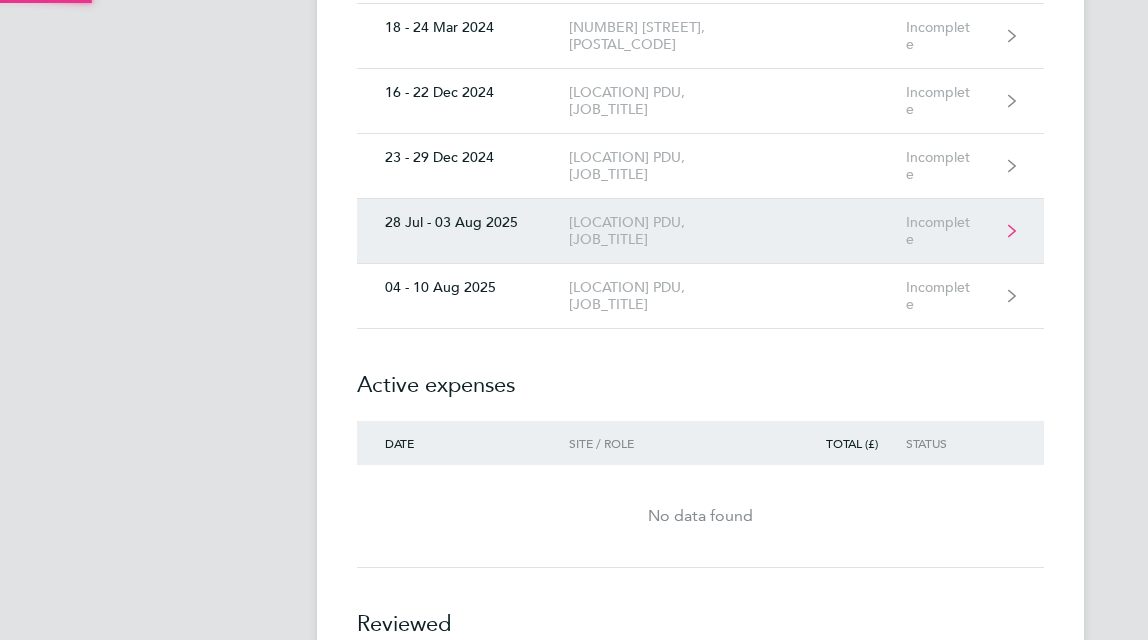 scroll, scrollTop: 0, scrollLeft: 0, axis: both 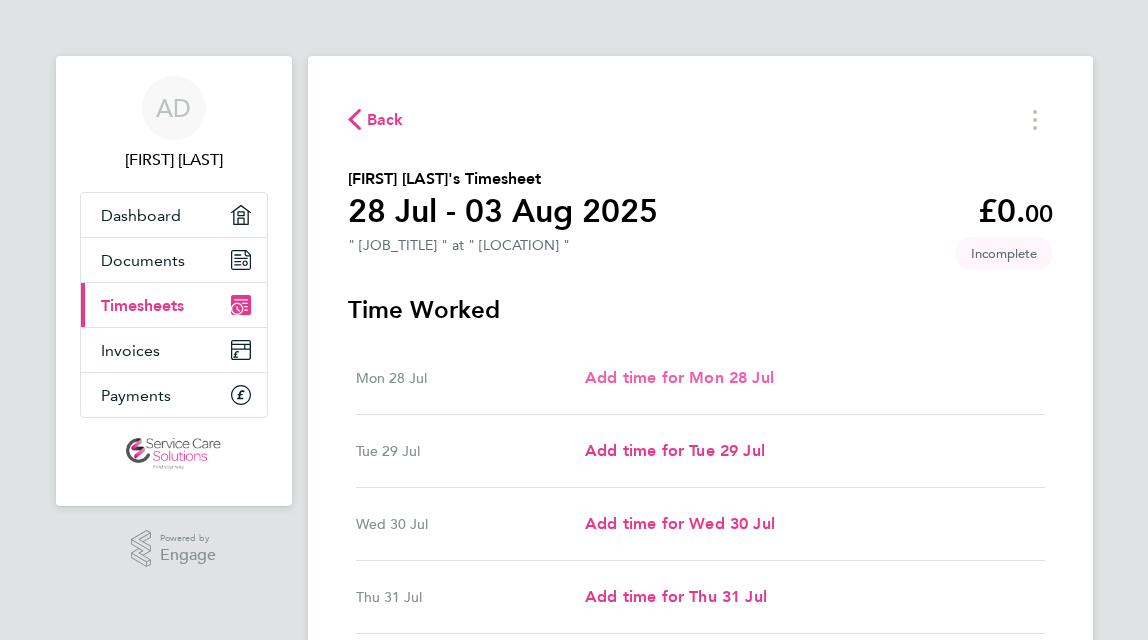 click on "Add time for Mon 28 Jul" at bounding box center [679, 377] 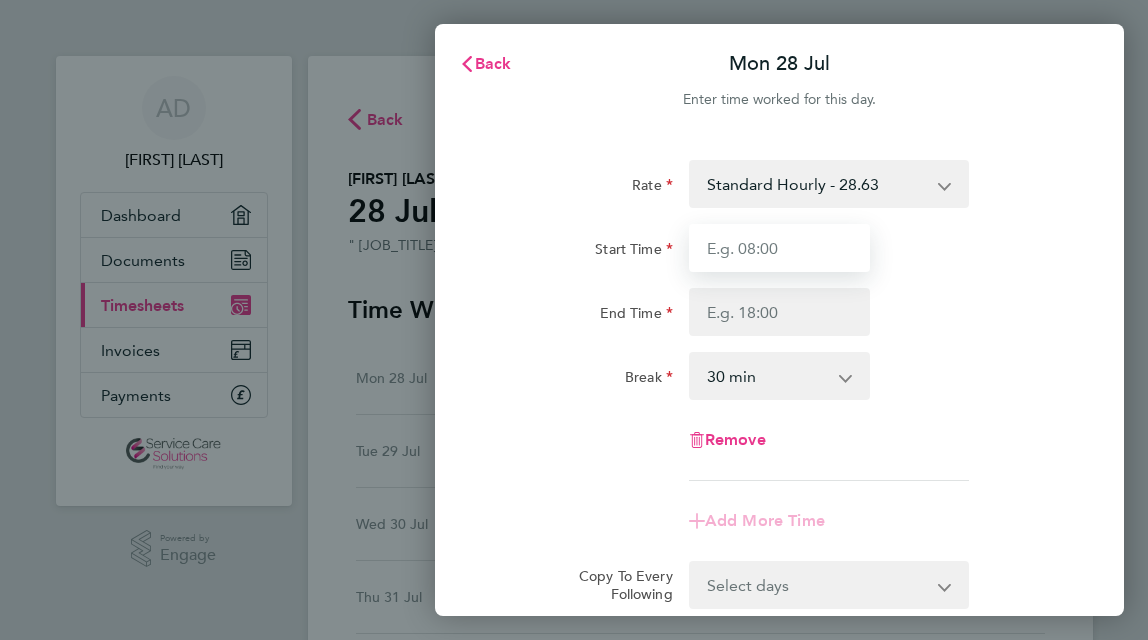click on "Start Time" at bounding box center [780, 248] 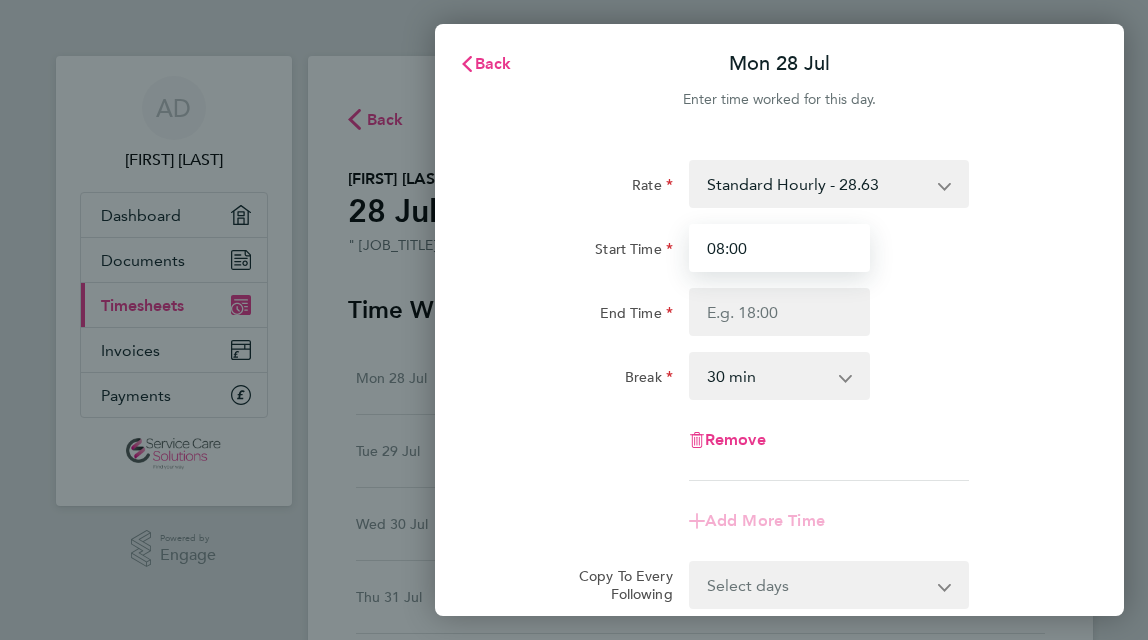 type on "08:00" 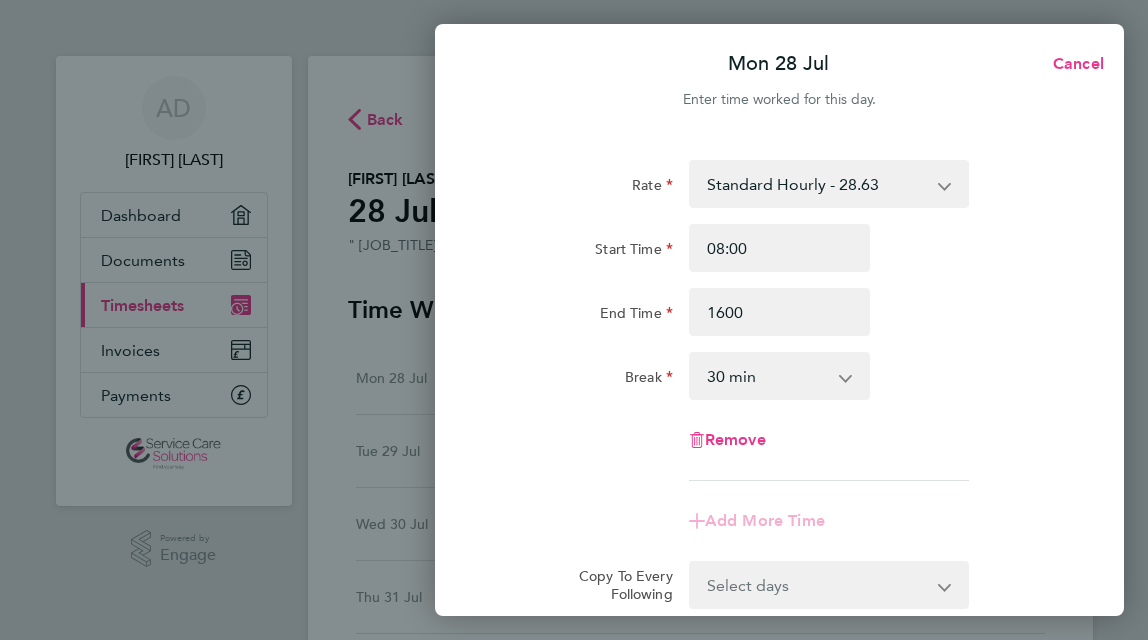 type on "16:00" 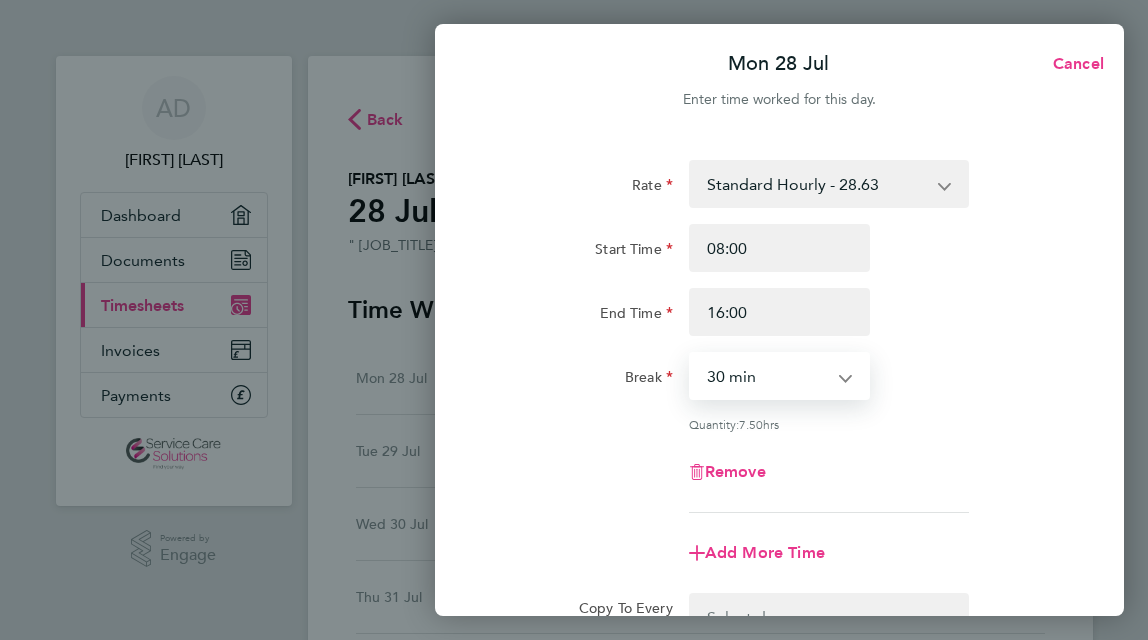 click on "0 min   15 min   30 min   45 min   60 min   75 min   90 min" at bounding box center (768, 376) 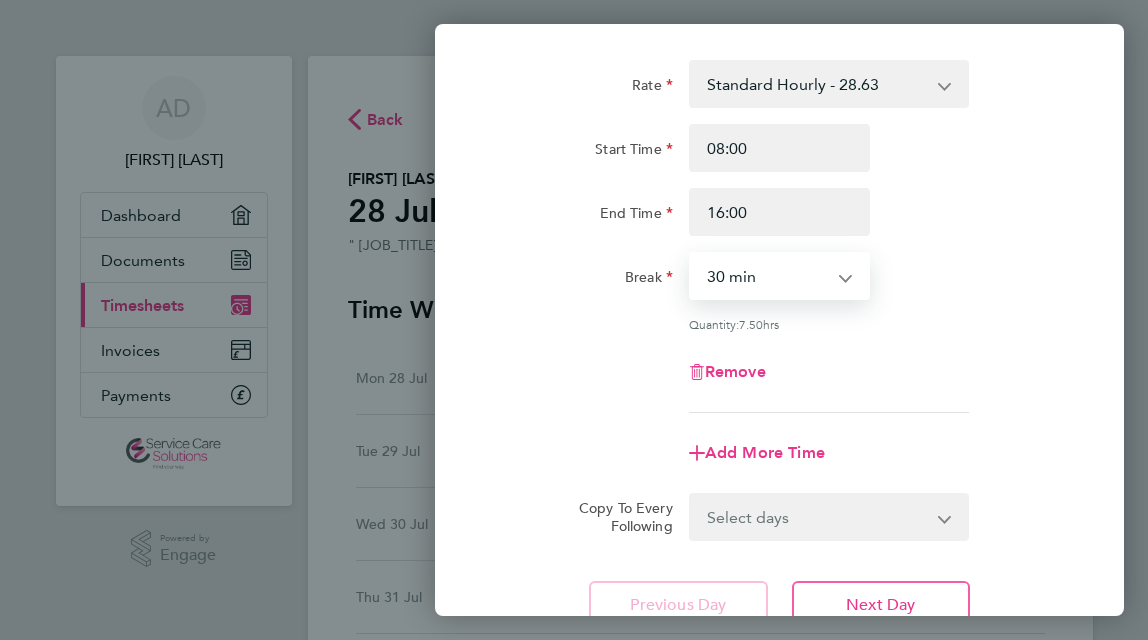 scroll, scrollTop: 200, scrollLeft: 0, axis: vertical 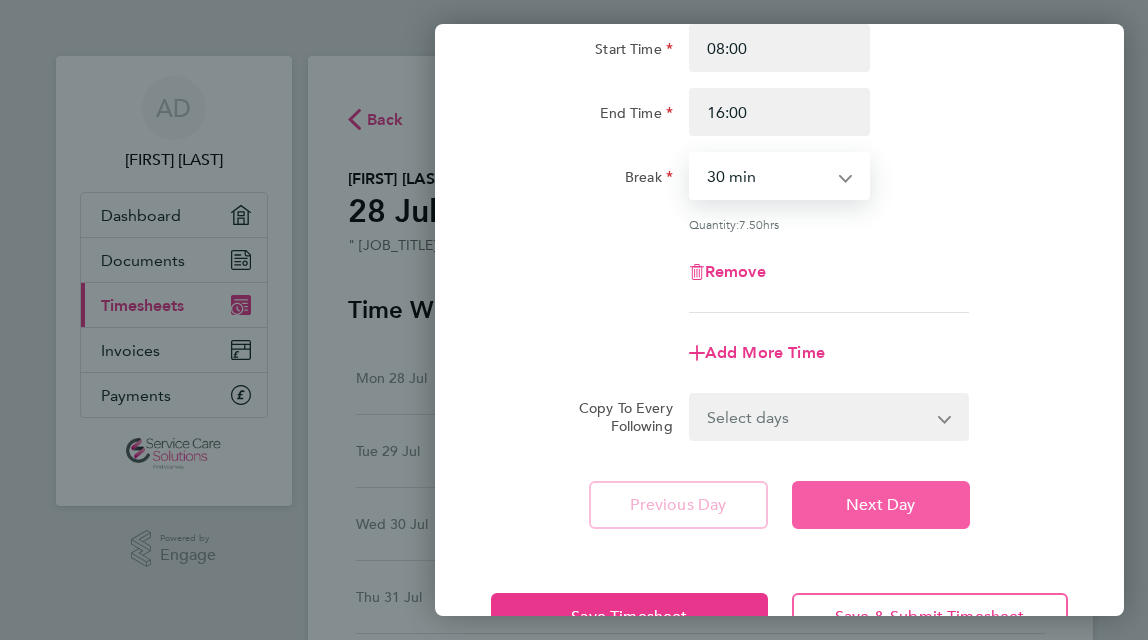 click on "Next Day" 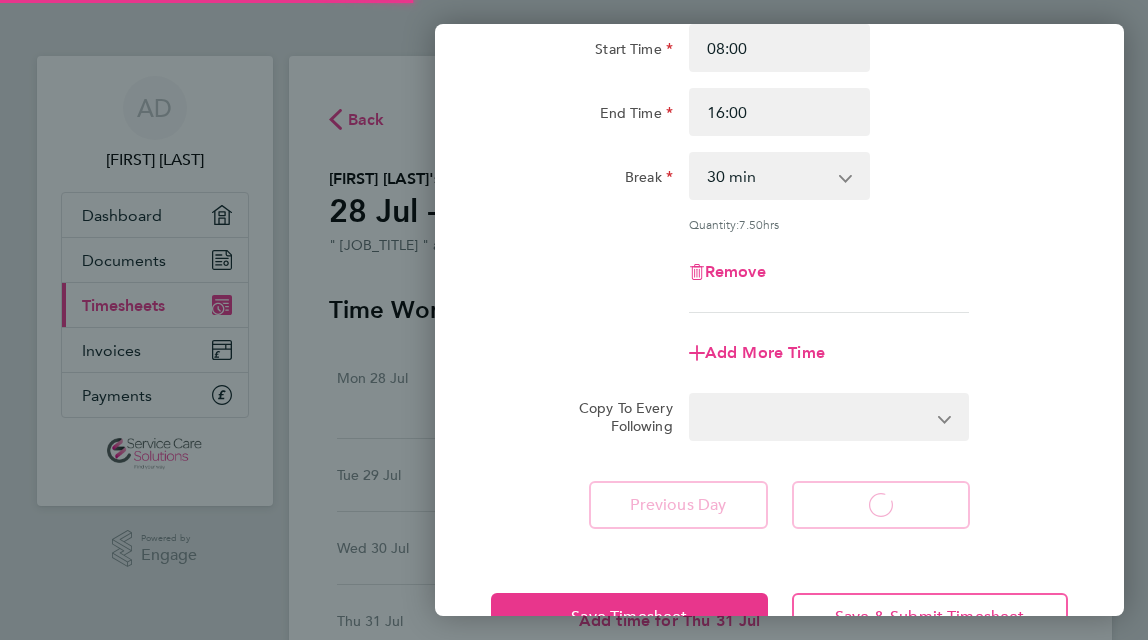select on "30" 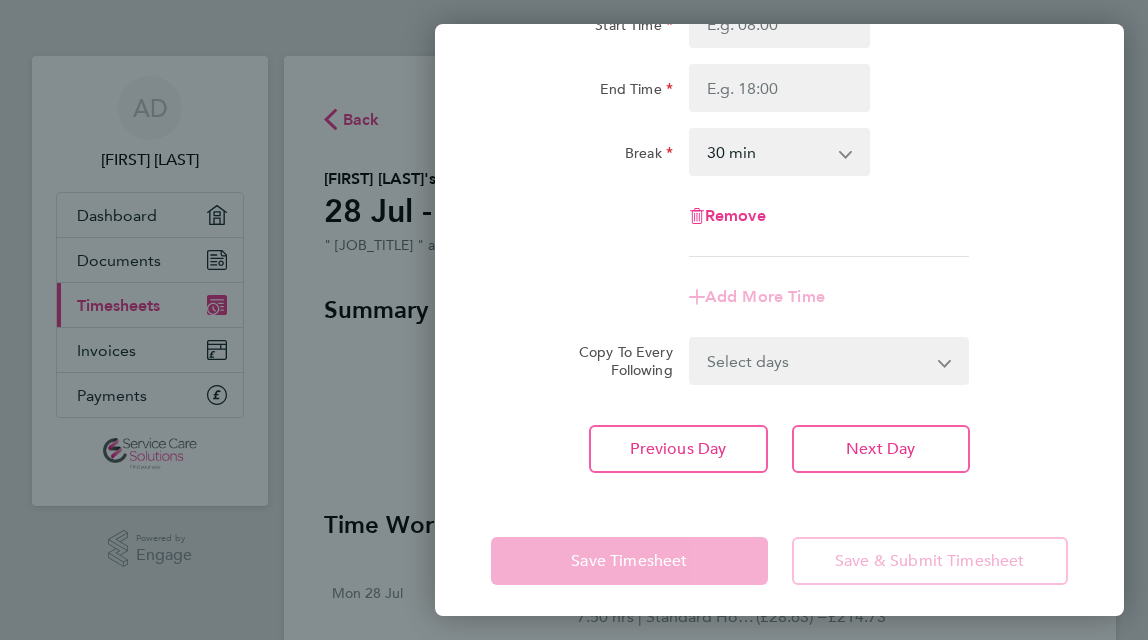 scroll, scrollTop: 232, scrollLeft: 0, axis: vertical 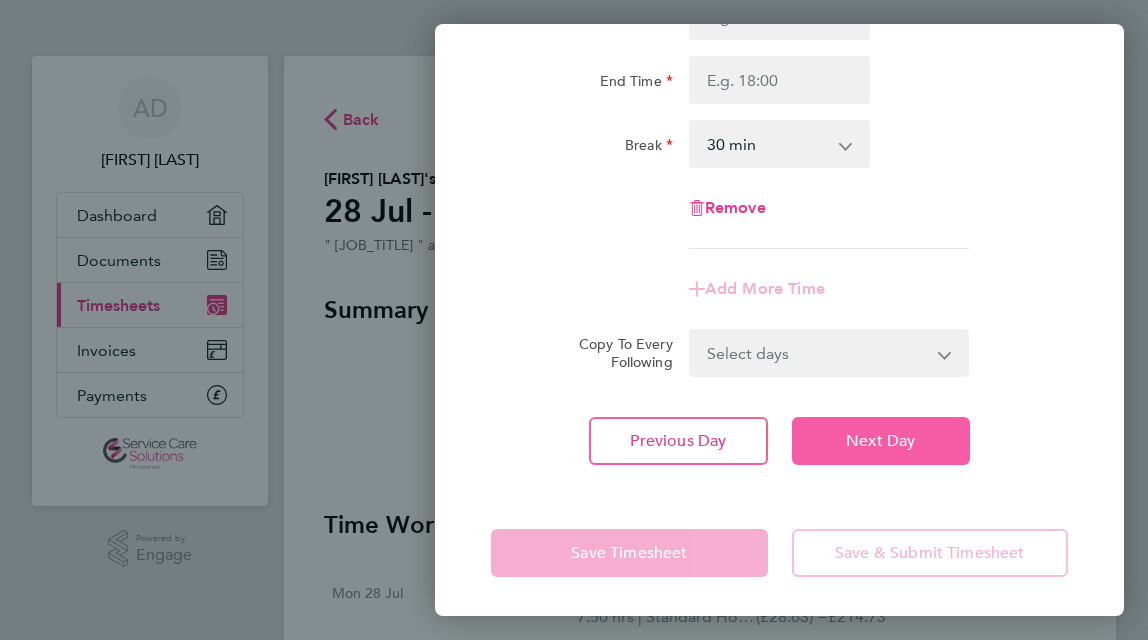 click on "Next Day" 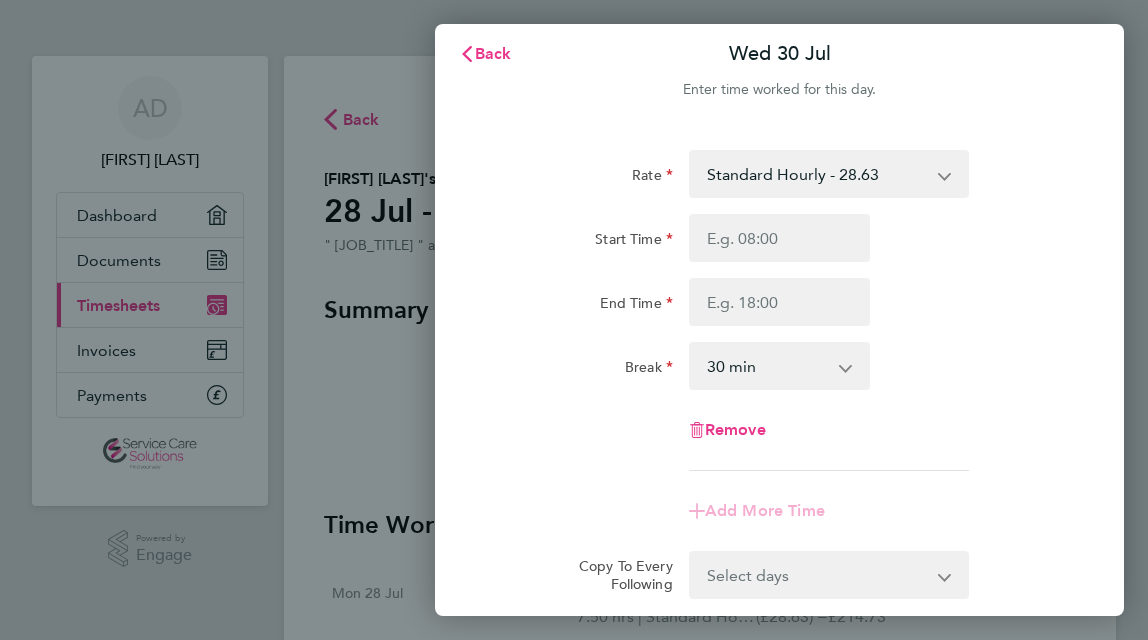 scroll, scrollTop: 0, scrollLeft: 0, axis: both 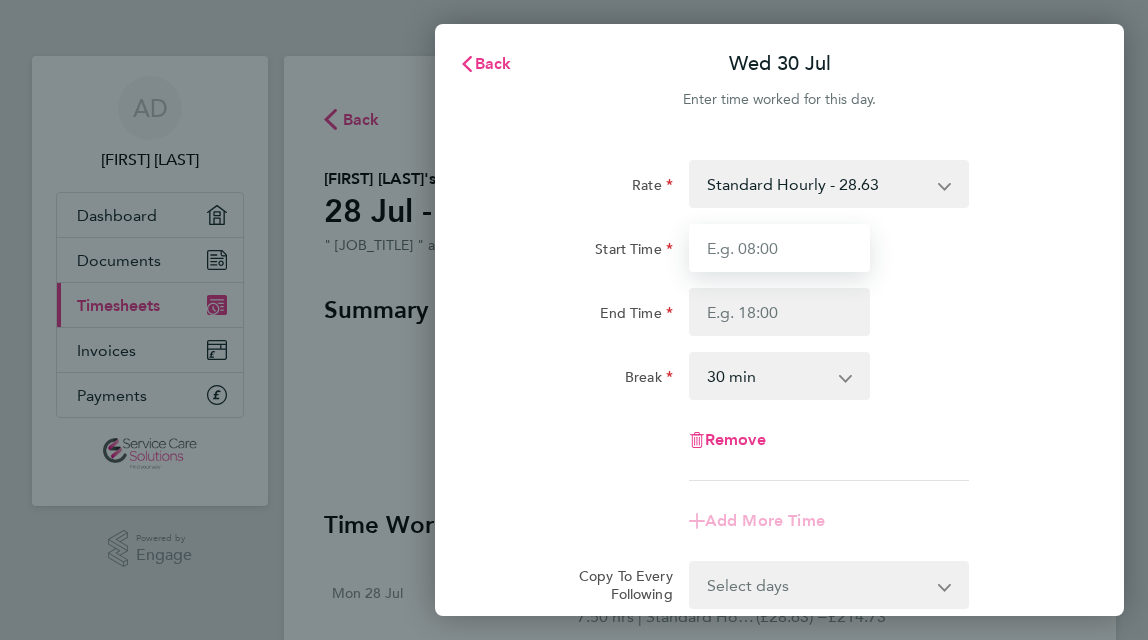 click on "Start Time" at bounding box center [780, 248] 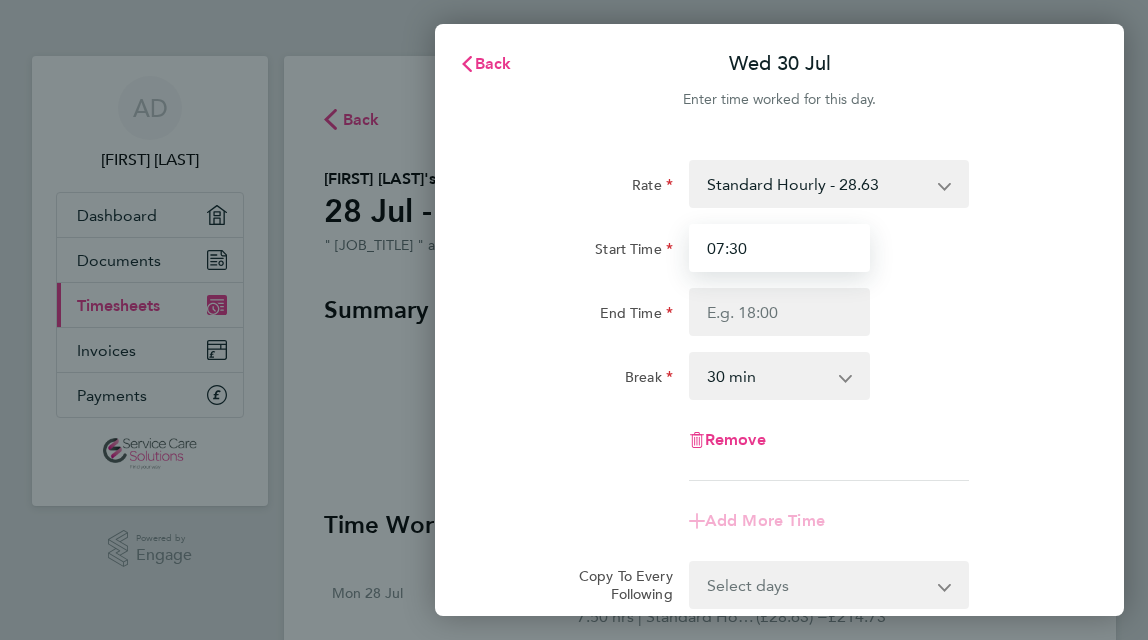 type on "07:30" 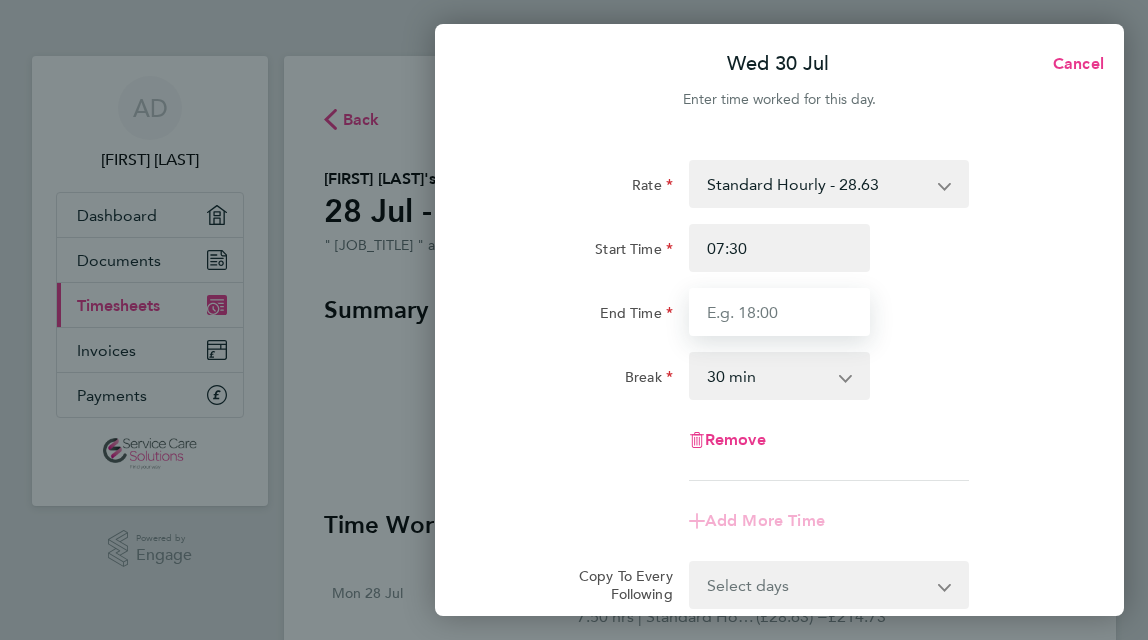 click on "End Time" at bounding box center [780, 312] 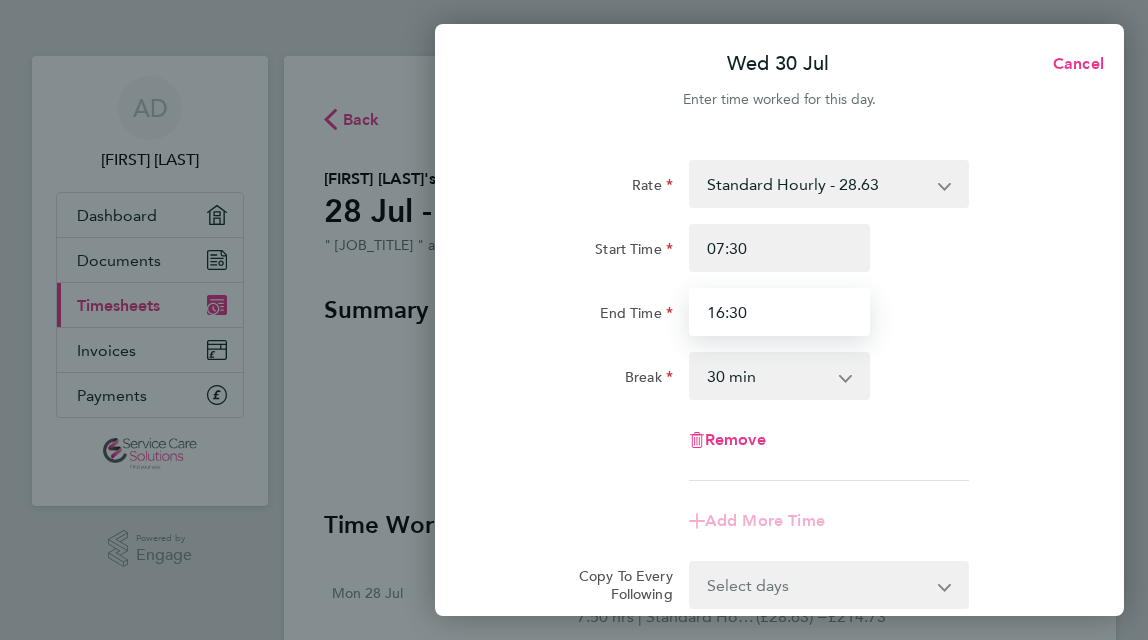 type on "16:30" 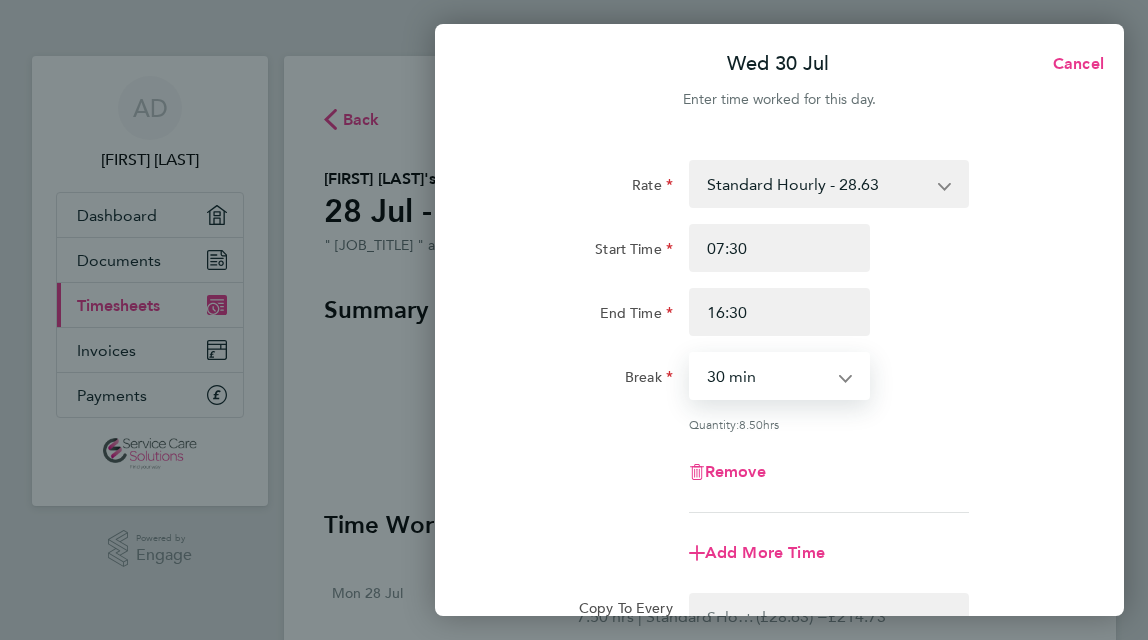 click on "0 min   15 min   30 min   45 min   60 min   75 min   90 min" at bounding box center (768, 376) 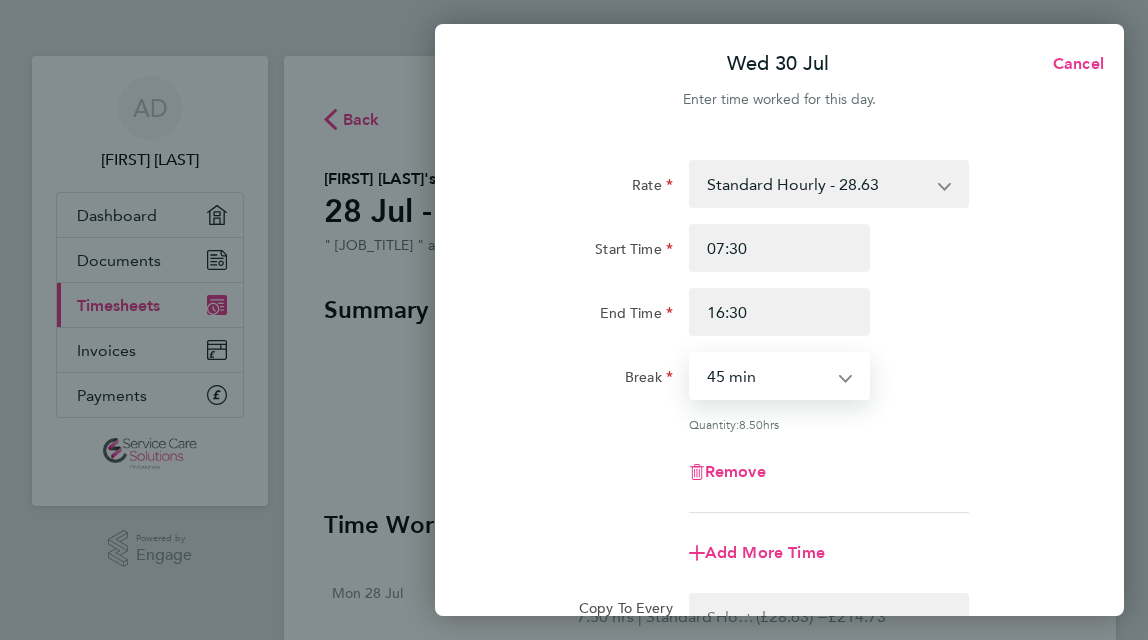 click on "0 min   15 min   30 min   45 min   60 min   75 min   90 min" at bounding box center (768, 376) 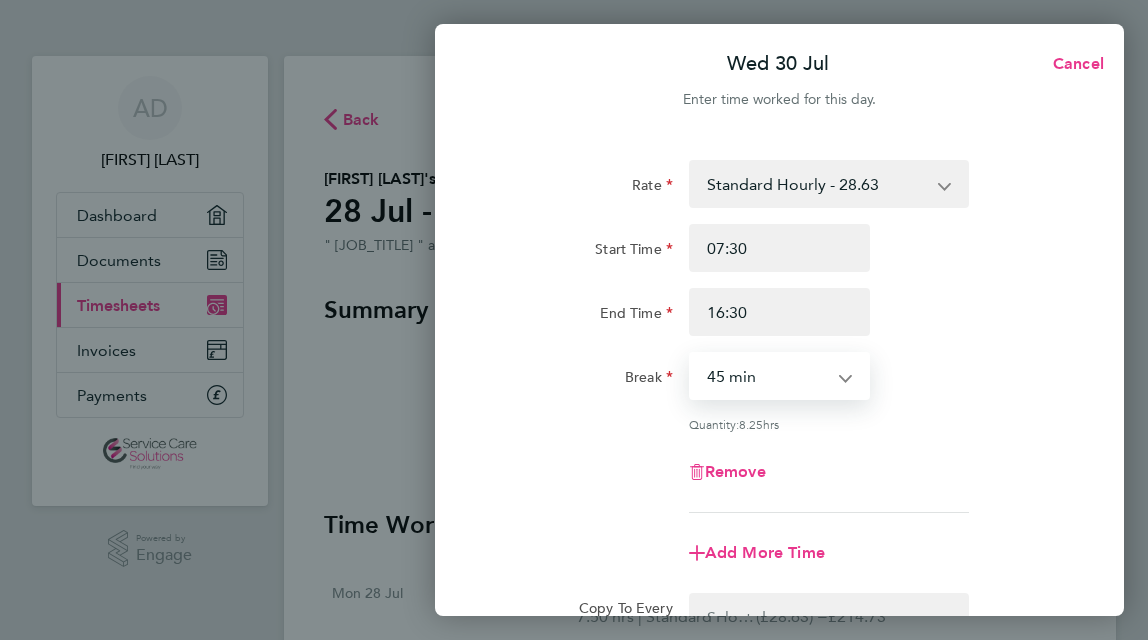 click on "0 min   15 min   30 min   45 min   60 min   75 min   90 min" at bounding box center [768, 376] 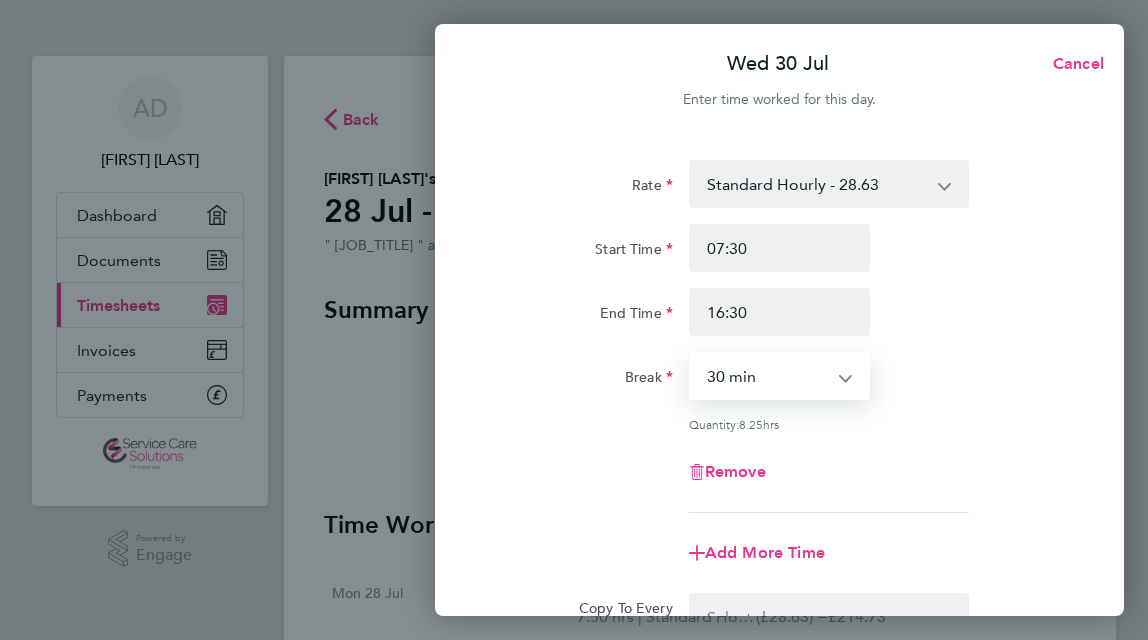 click on "0 min   15 min   30 min   45 min   60 min   75 min   90 min" at bounding box center (768, 376) 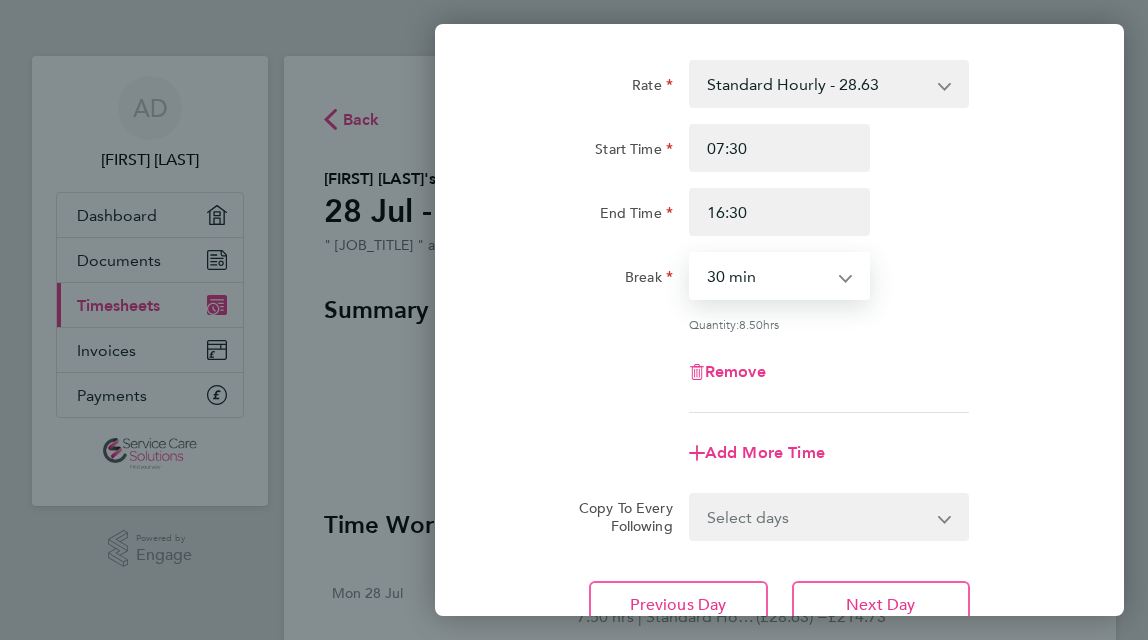 scroll, scrollTop: 200, scrollLeft: 0, axis: vertical 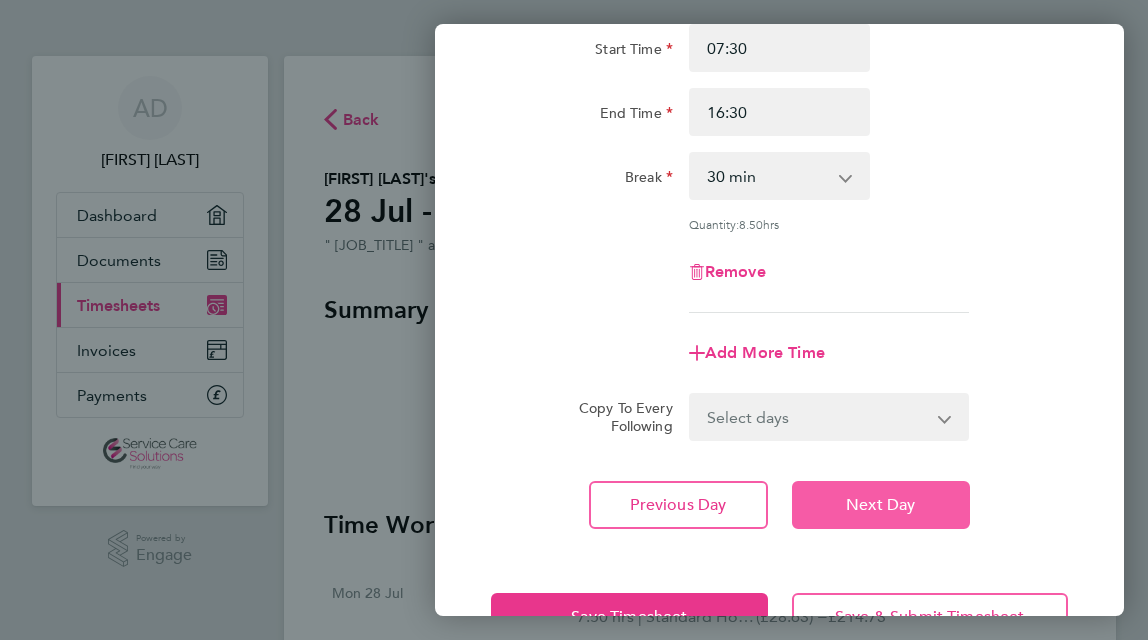 click on "Next Day" 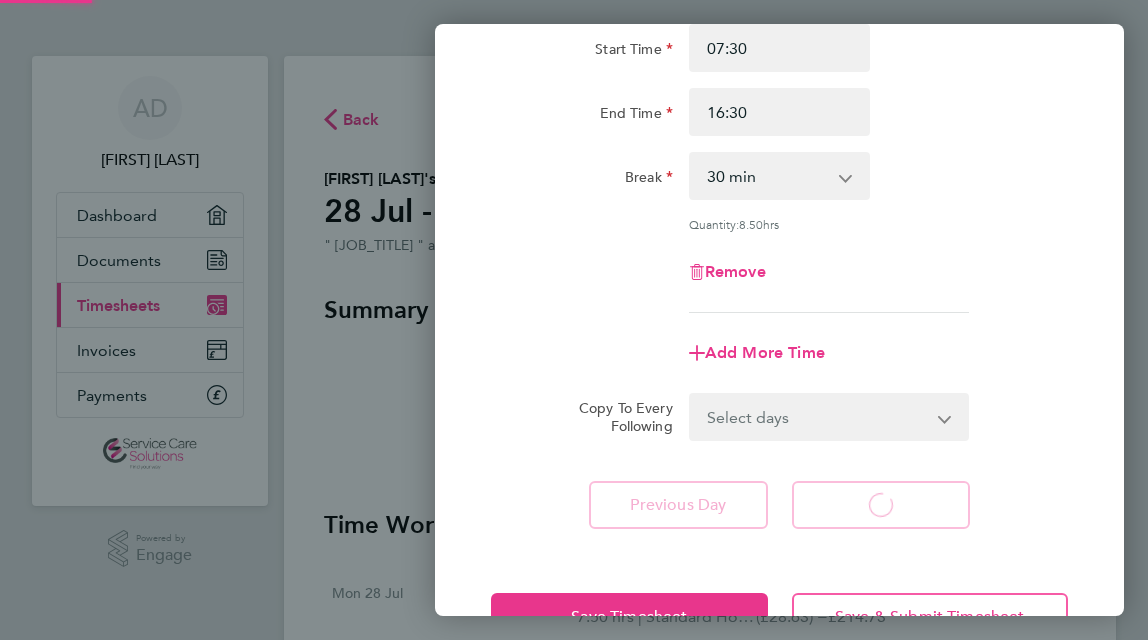 select on "30" 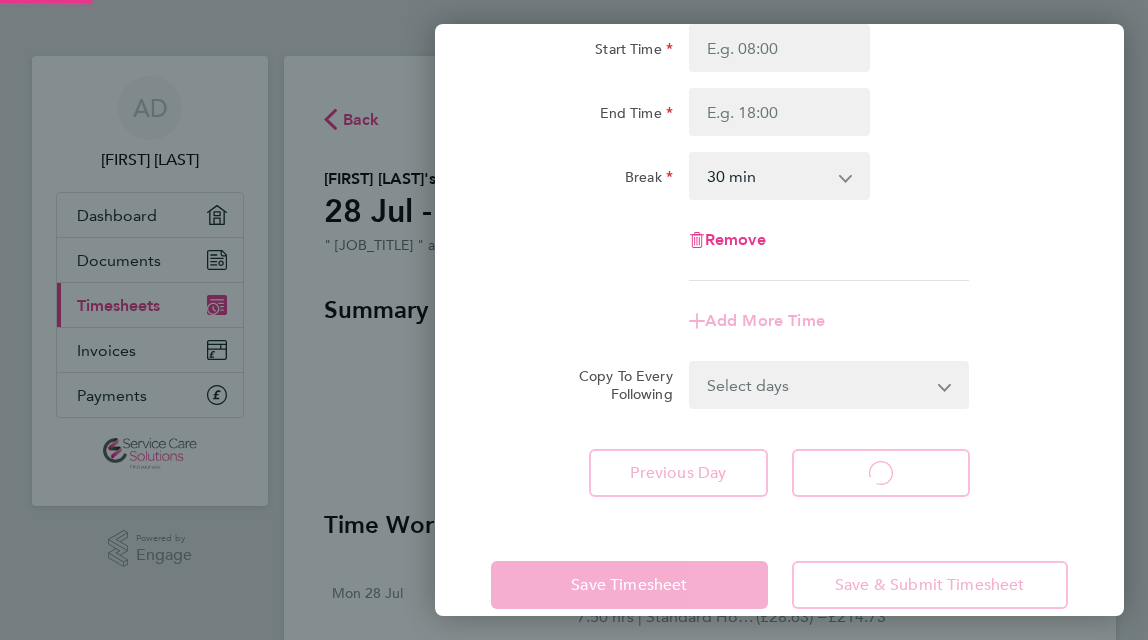 select on "30" 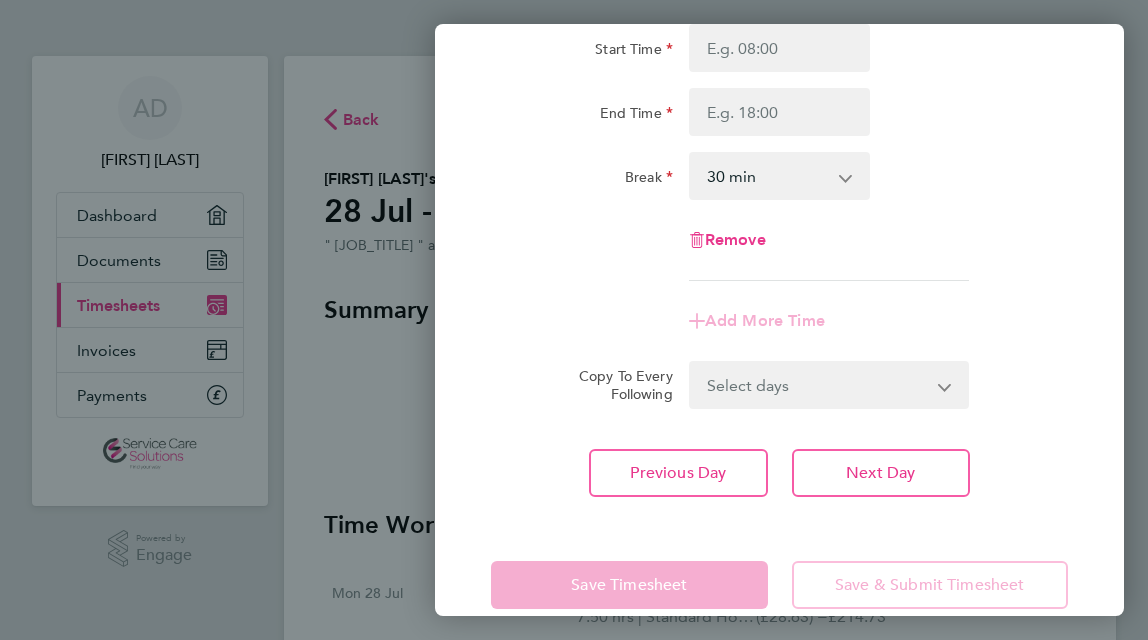 scroll, scrollTop: 0, scrollLeft: 0, axis: both 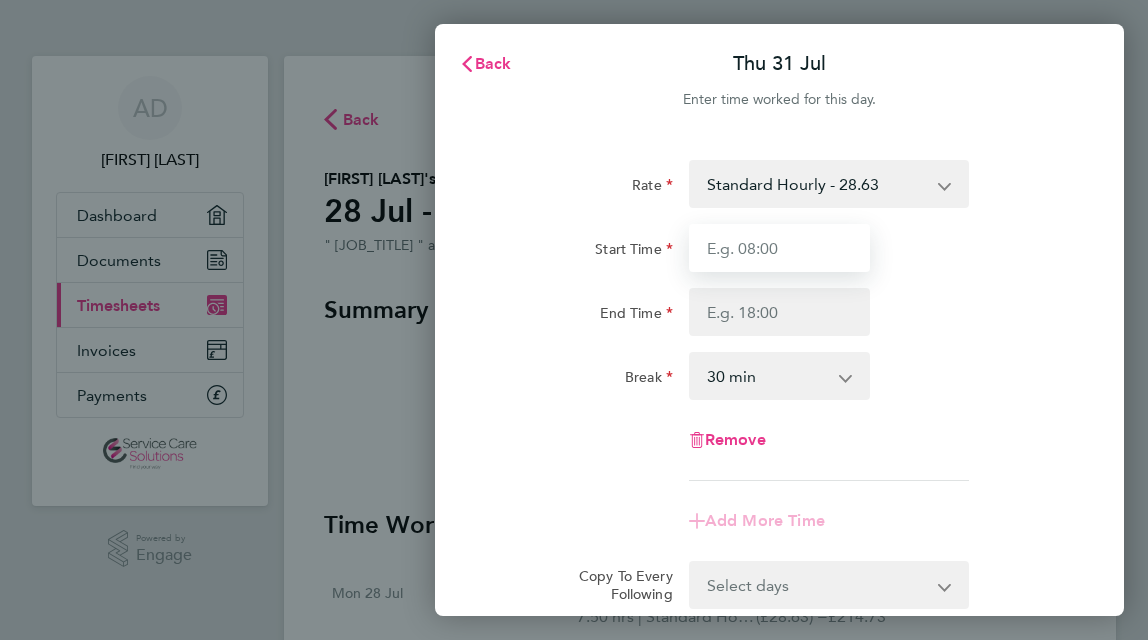 click on "Start Time" at bounding box center [780, 248] 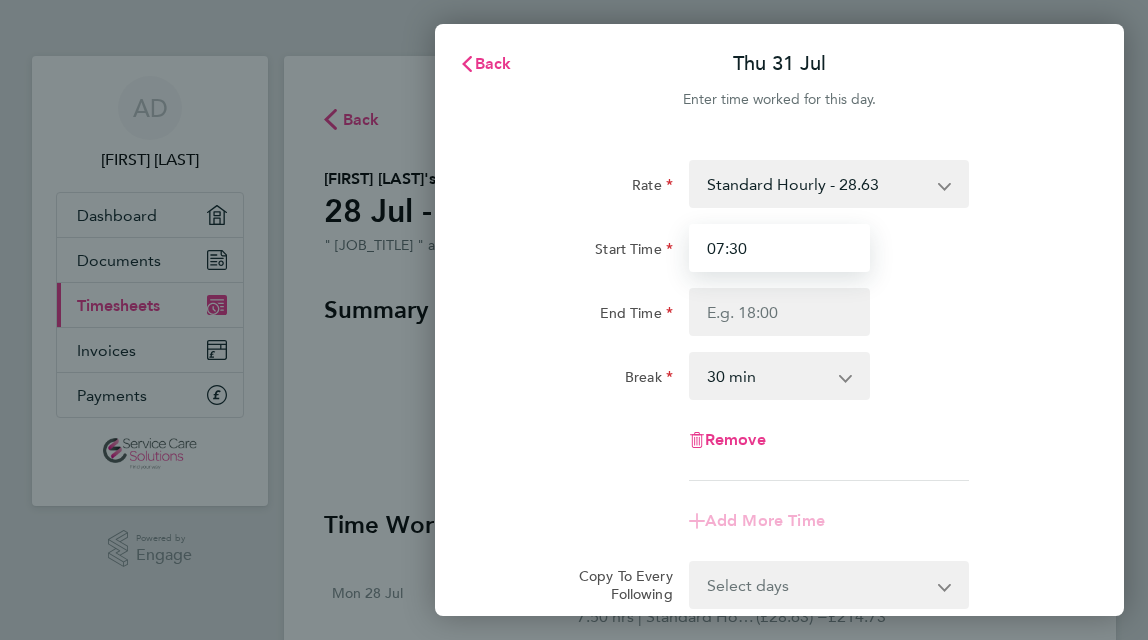 type on "07:30" 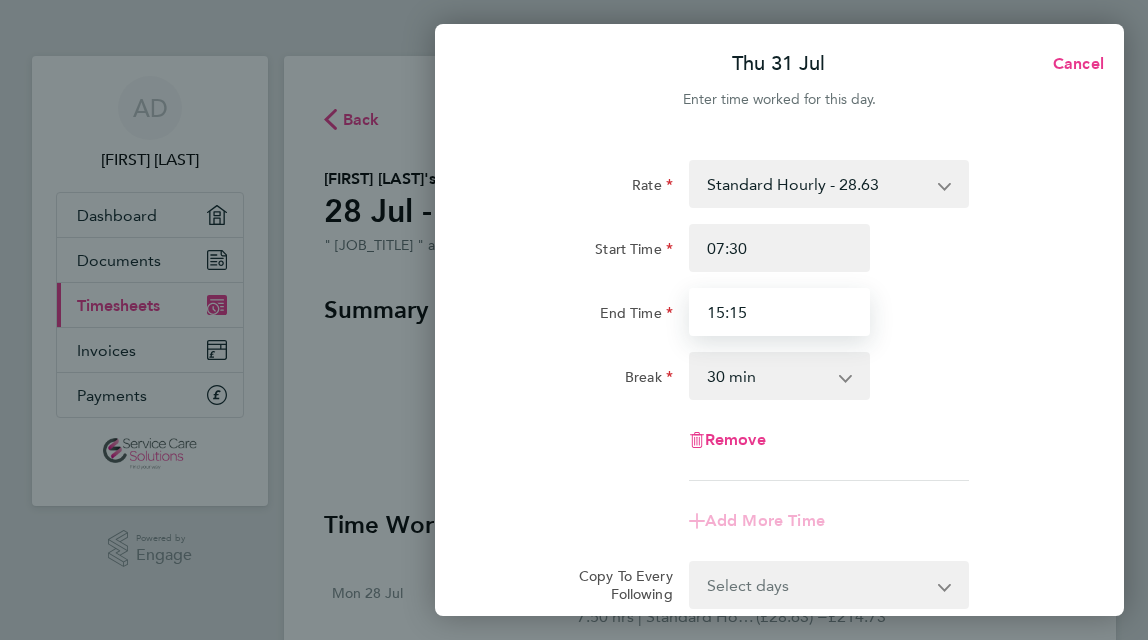 type on "15:15" 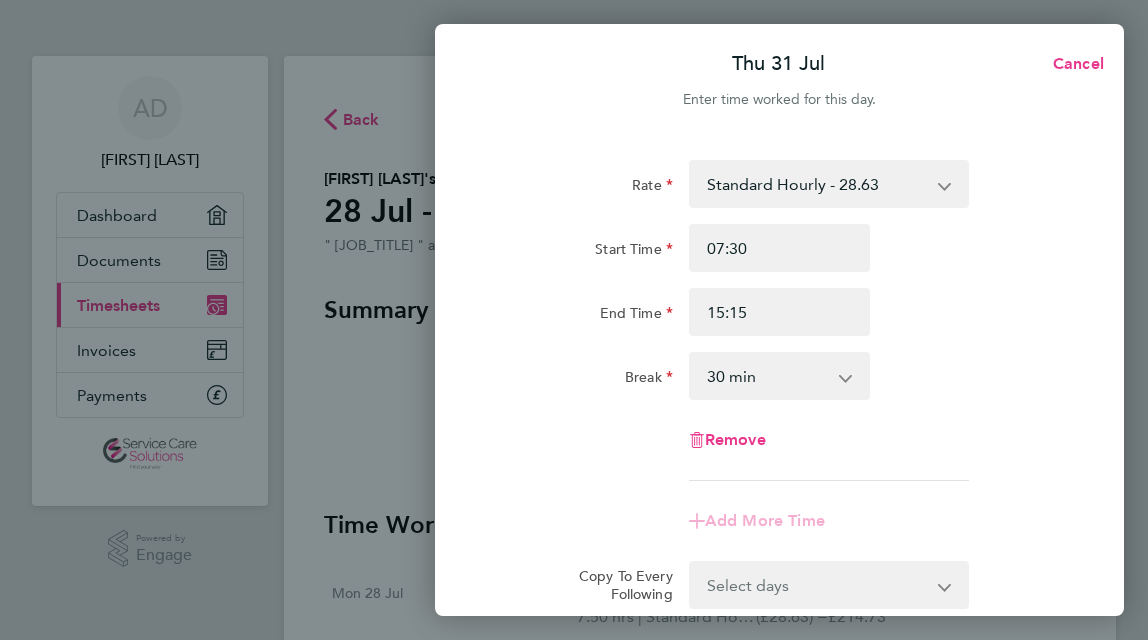 click on "0 min   15 min   30 min   45 min   60 min   75 min   90 min" at bounding box center [768, 376] 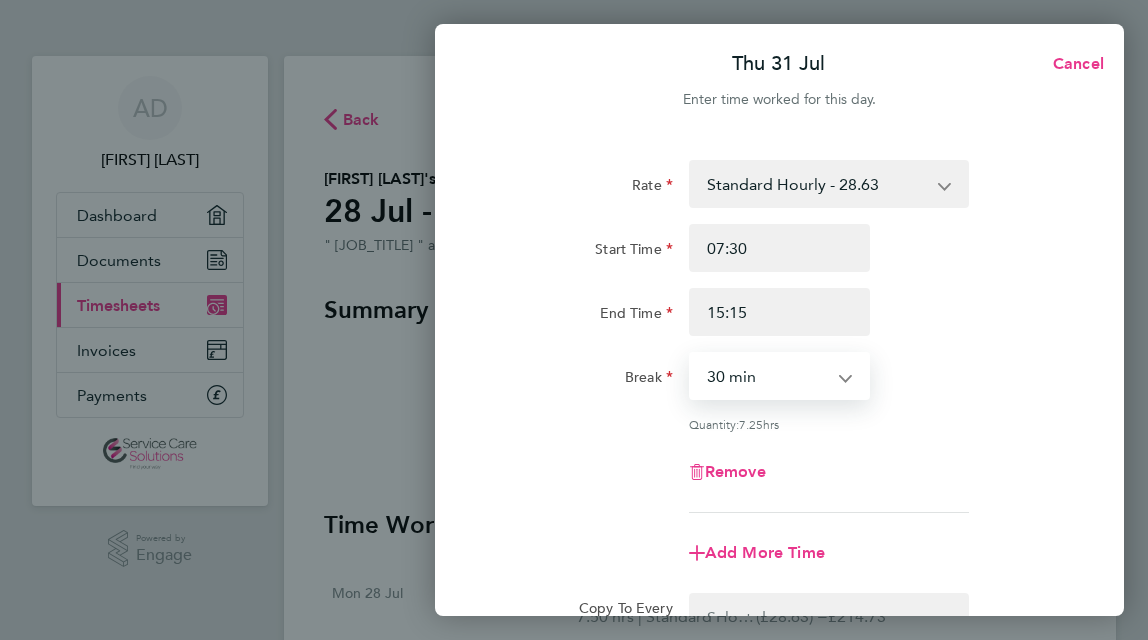 click on "0 min   15 min   30 min   45 min   60 min   75 min   90 min" at bounding box center (768, 376) 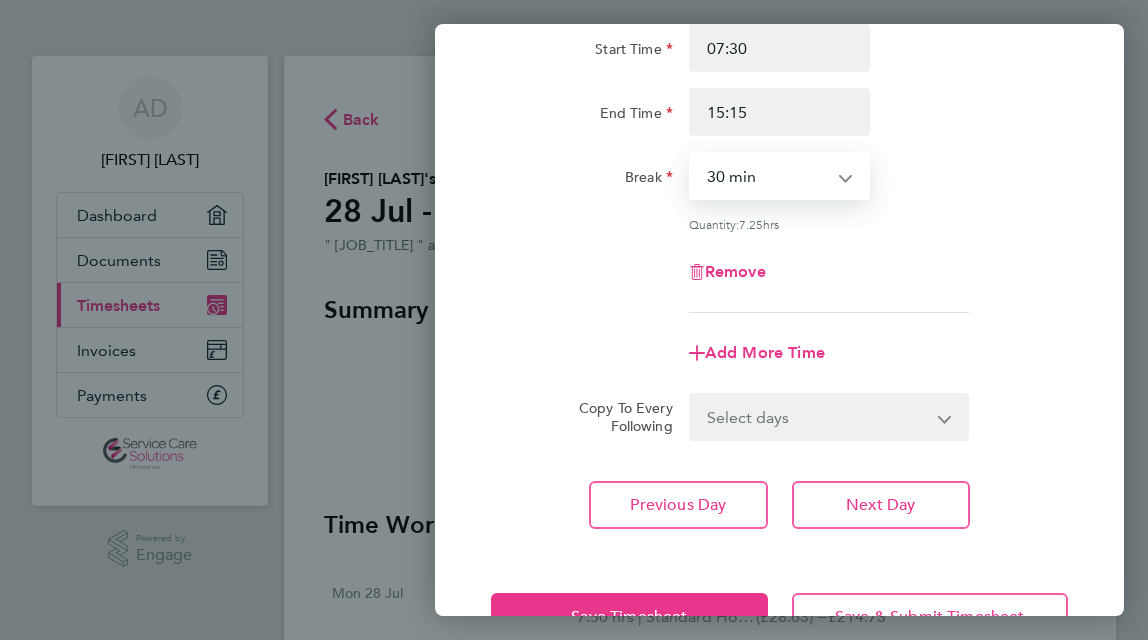 scroll, scrollTop: 262, scrollLeft: 0, axis: vertical 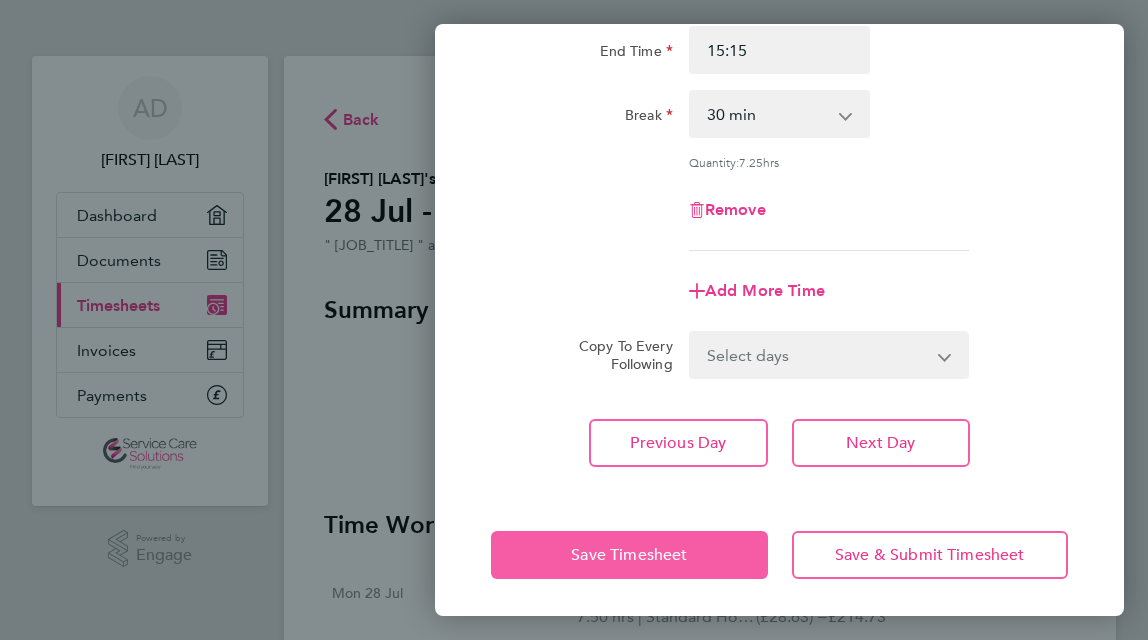 click on "Save Timesheet" 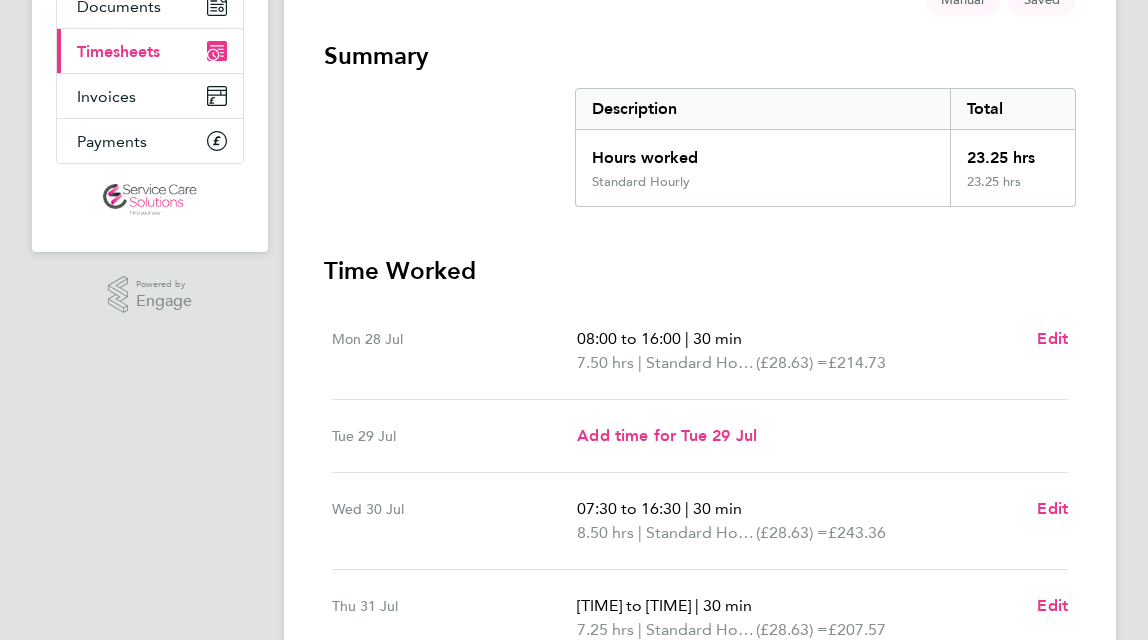 scroll, scrollTop: 300, scrollLeft: 0, axis: vertical 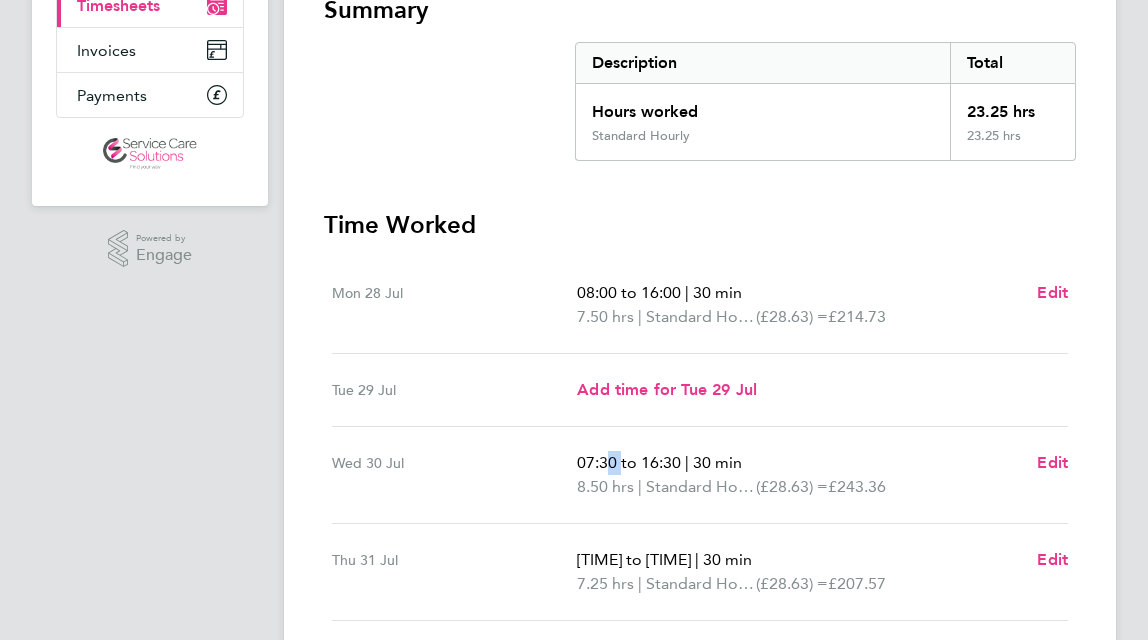 drag, startPoint x: 616, startPoint y: 464, endPoint x: 602, endPoint y: 465, distance: 14.035668 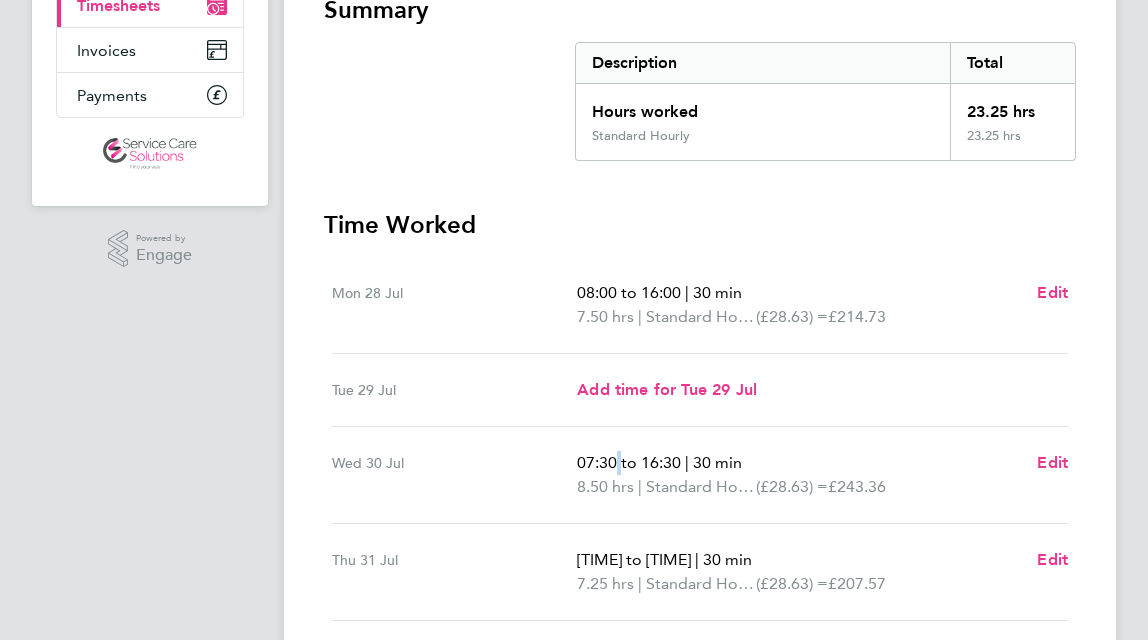 click on "07:30 to 16:30" at bounding box center (629, 462) 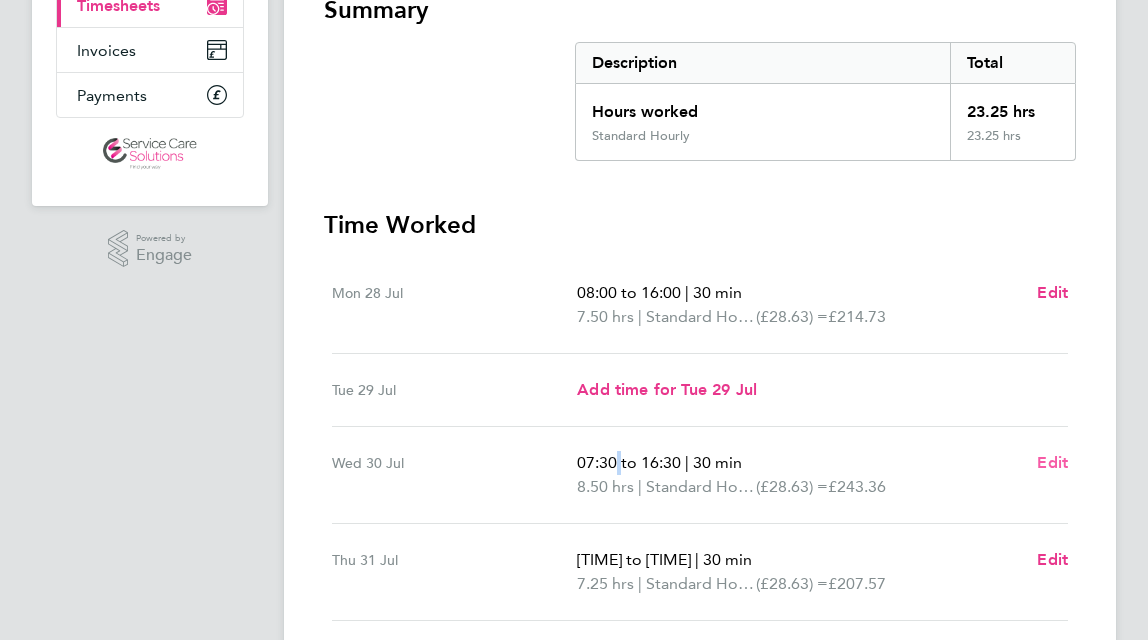 click on "Edit" at bounding box center (1052, 462) 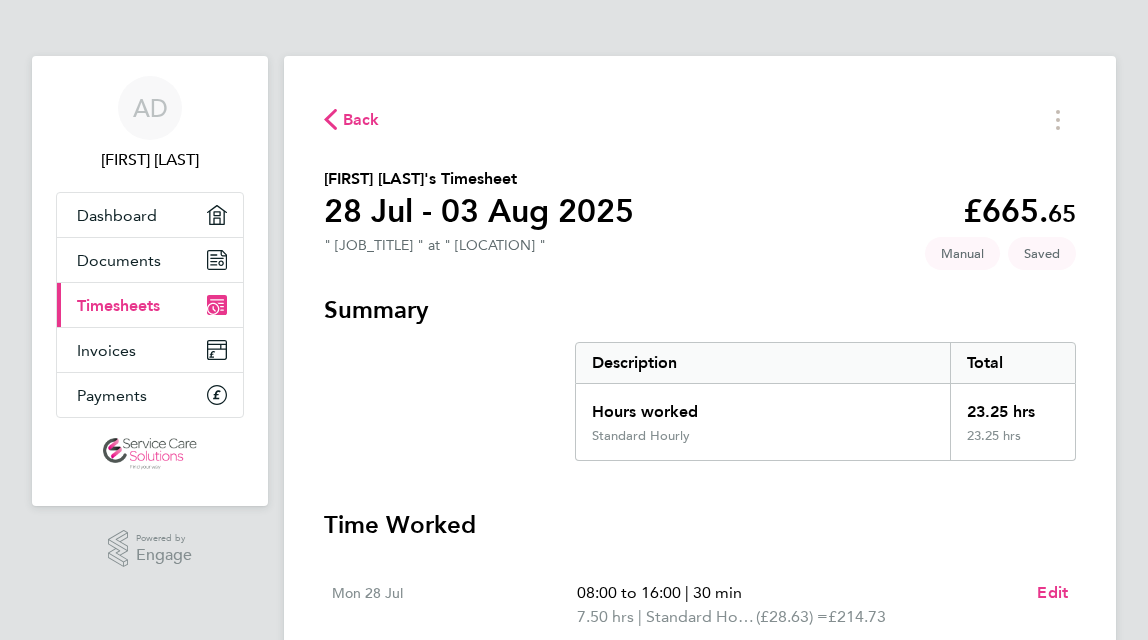 select on "30" 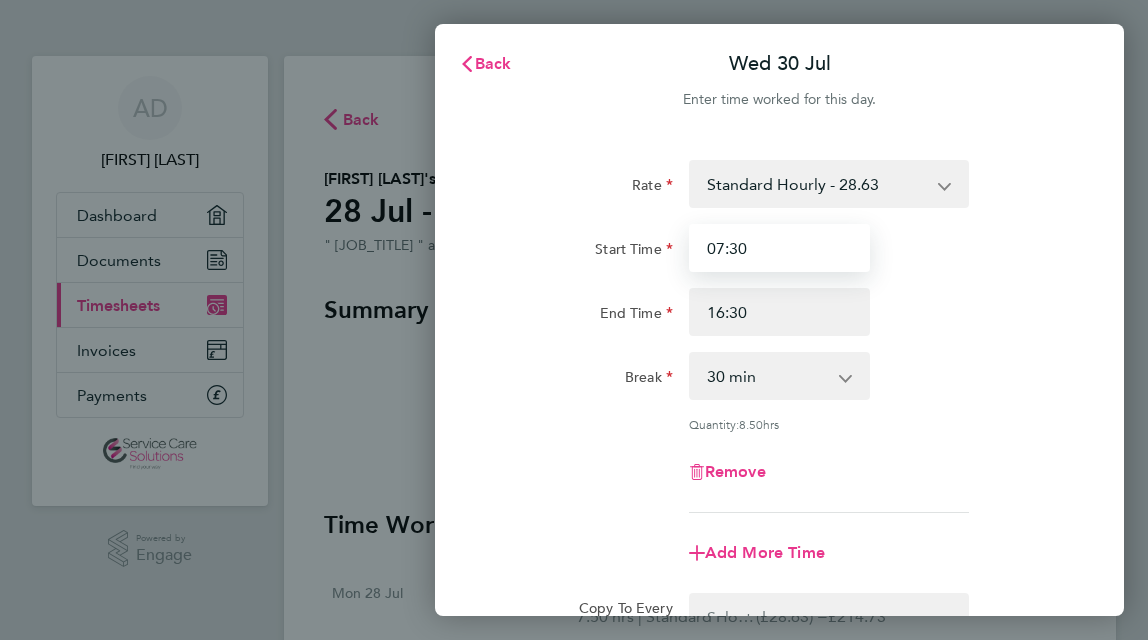 drag, startPoint x: 748, startPoint y: 251, endPoint x: 727, endPoint y: 259, distance: 22.472204 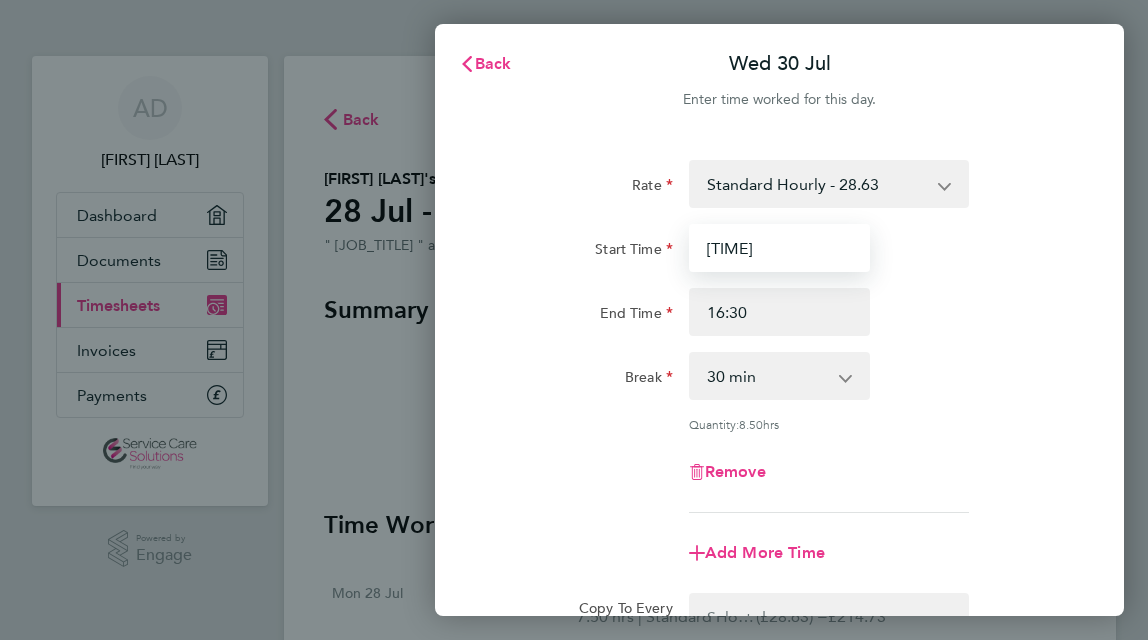 type on "[TIME]" 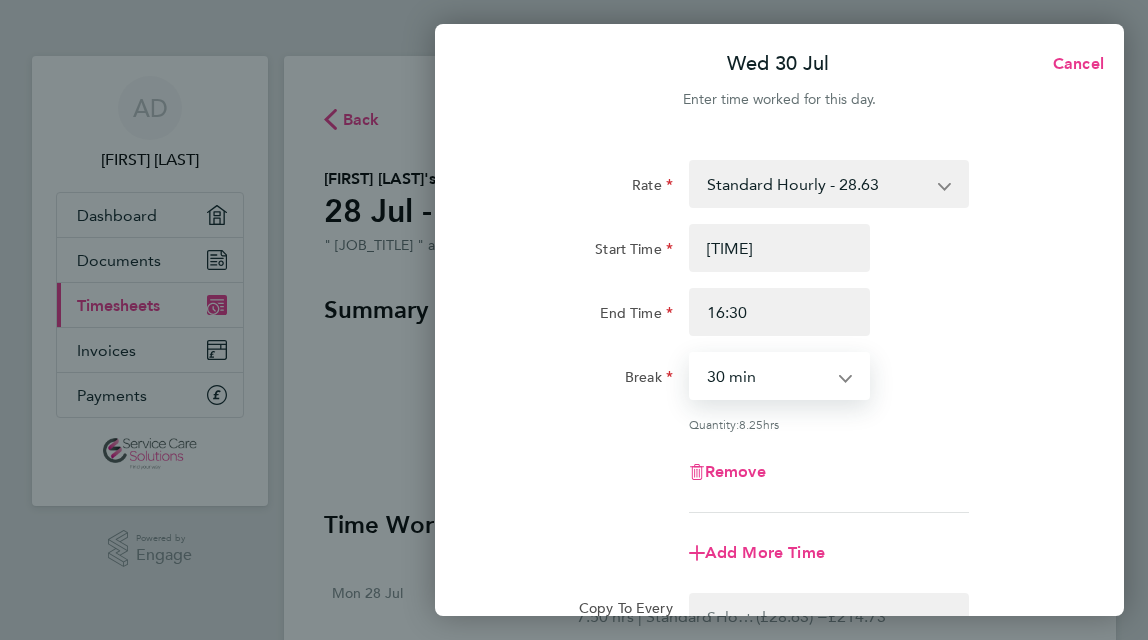 click on "0 min   15 min   30 min   45 min   60 min   75 min   90 min" at bounding box center [768, 376] 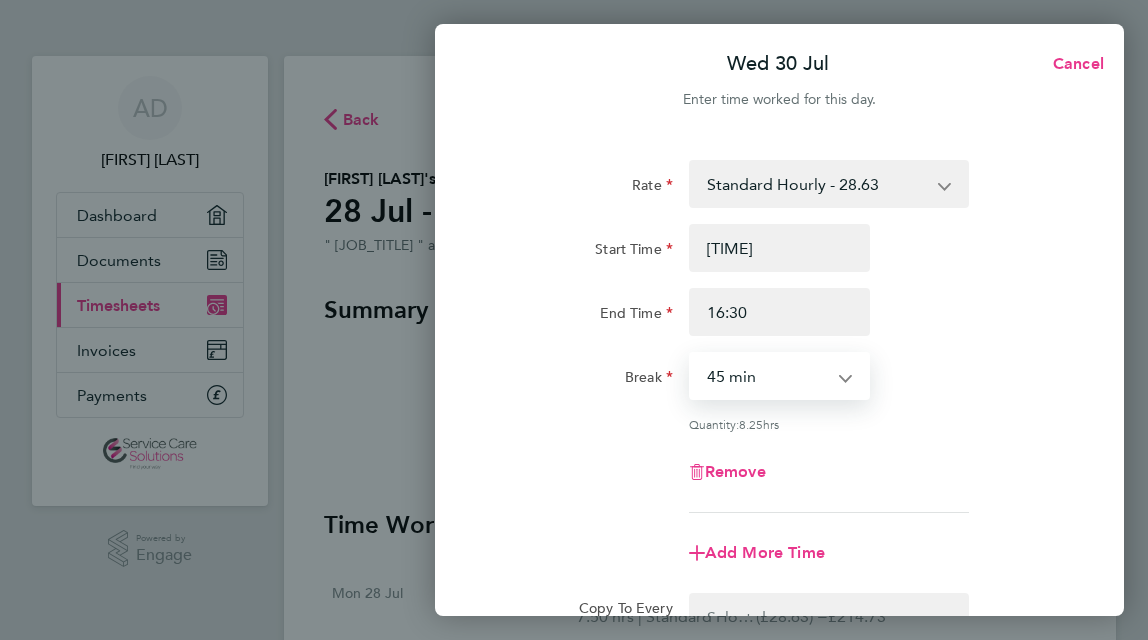 click on "0 min   15 min   30 min   45 min   60 min   75 min   90 min" at bounding box center [768, 376] 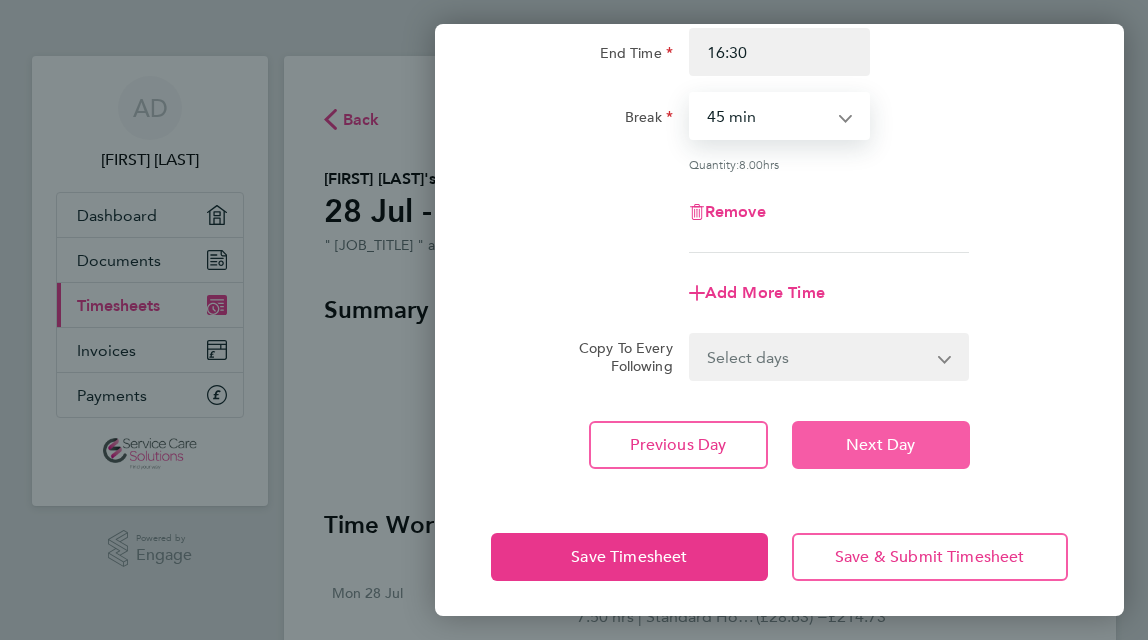scroll, scrollTop: 262, scrollLeft: 0, axis: vertical 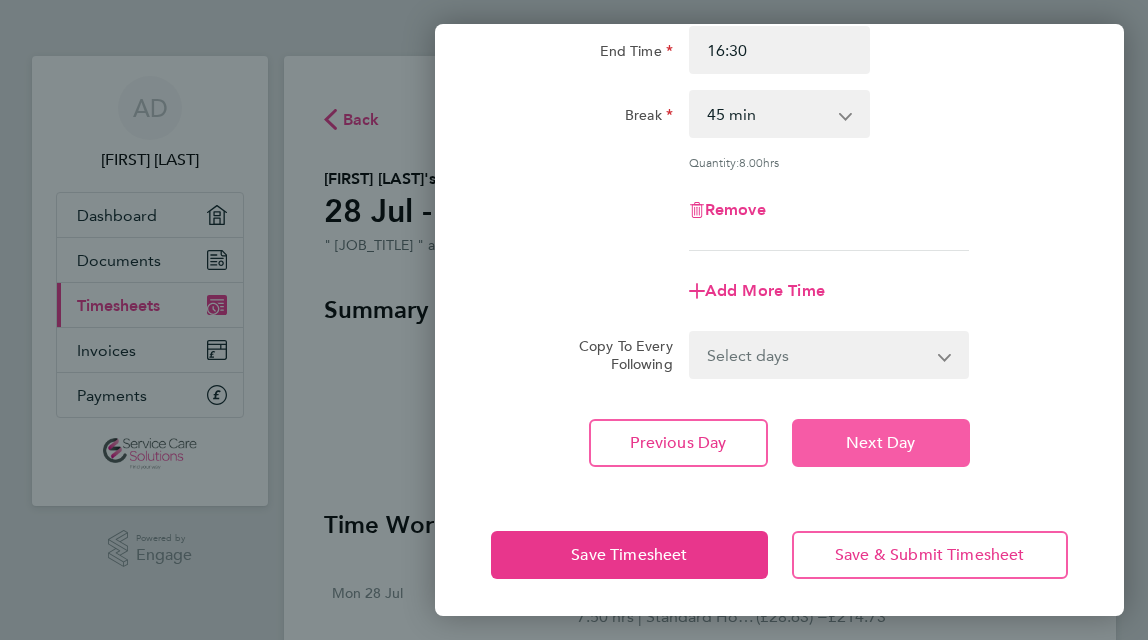 click on "Next Day" 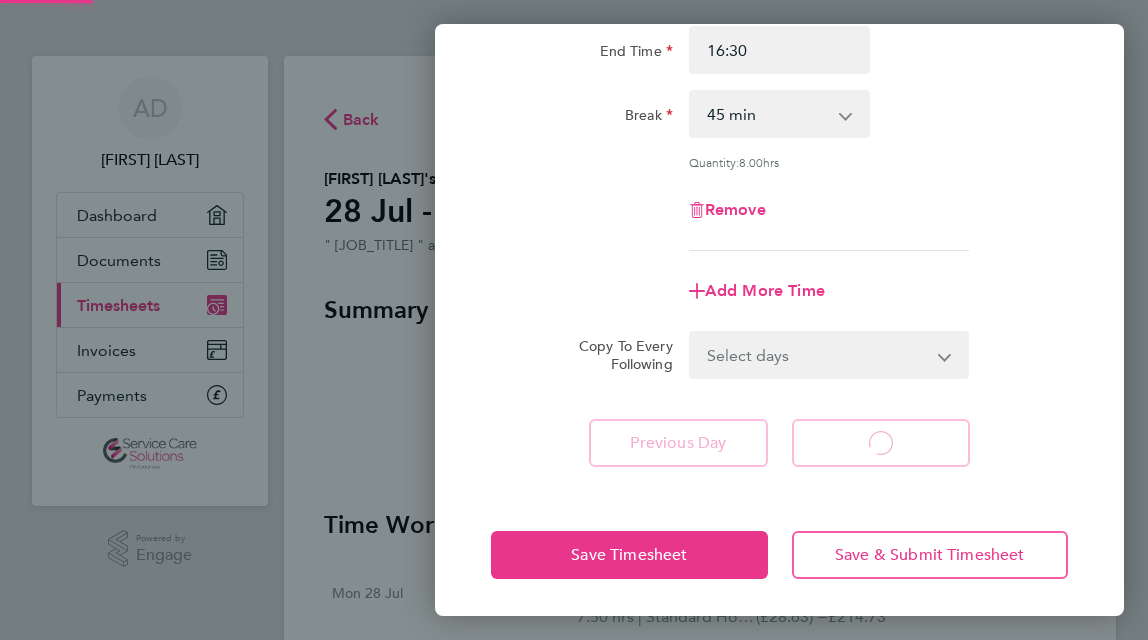 select on "30" 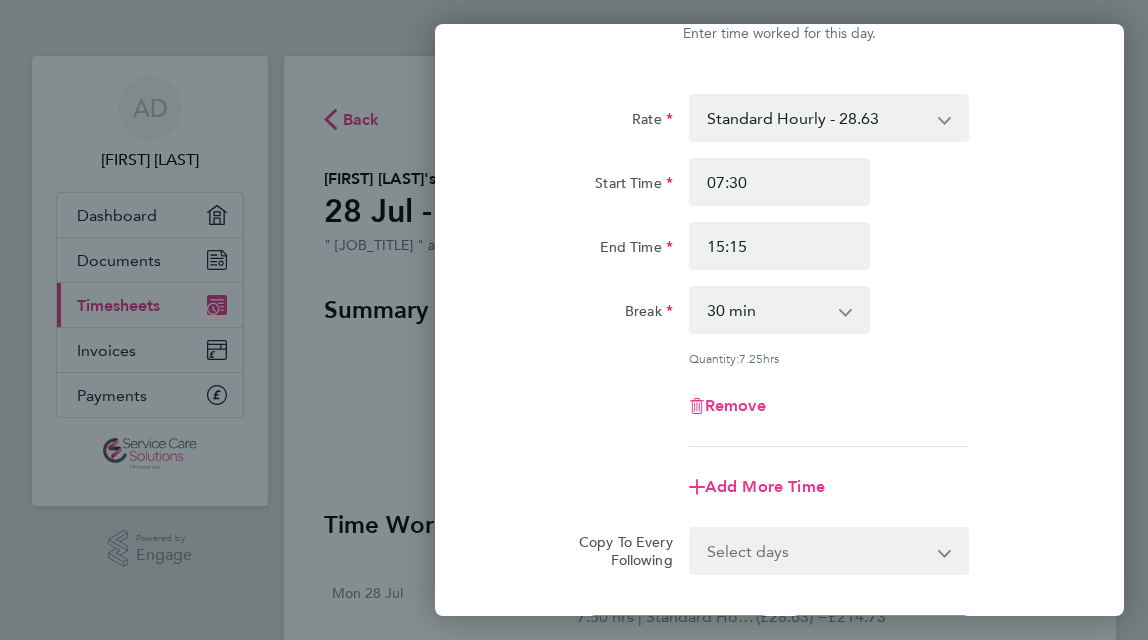scroll, scrollTop: 62, scrollLeft: 0, axis: vertical 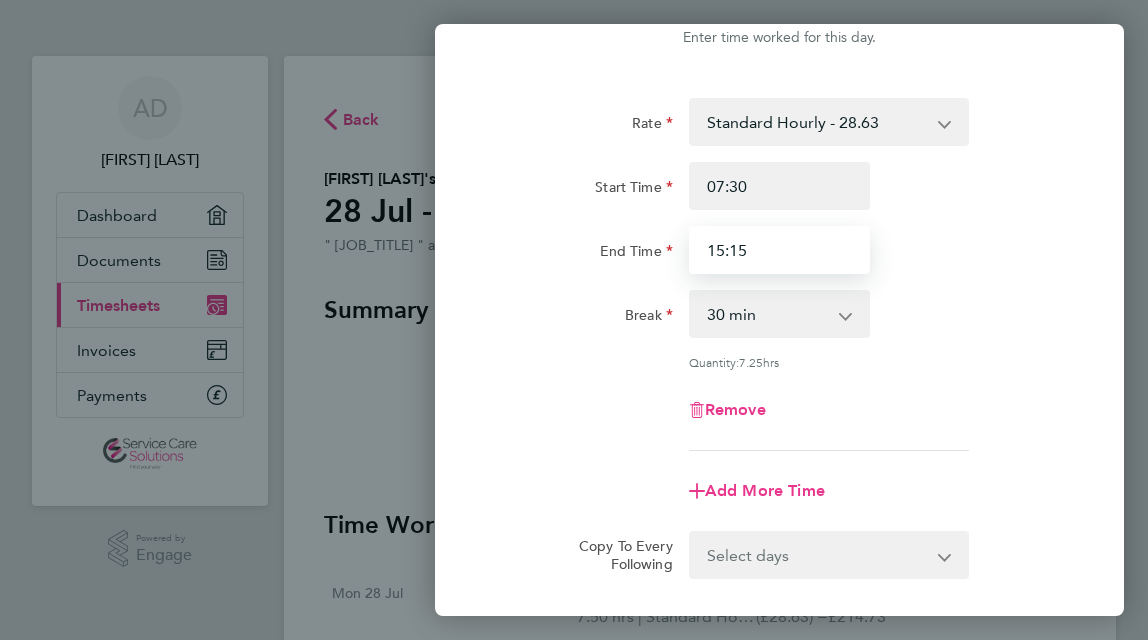 click on "15:15" at bounding box center (780, 250) 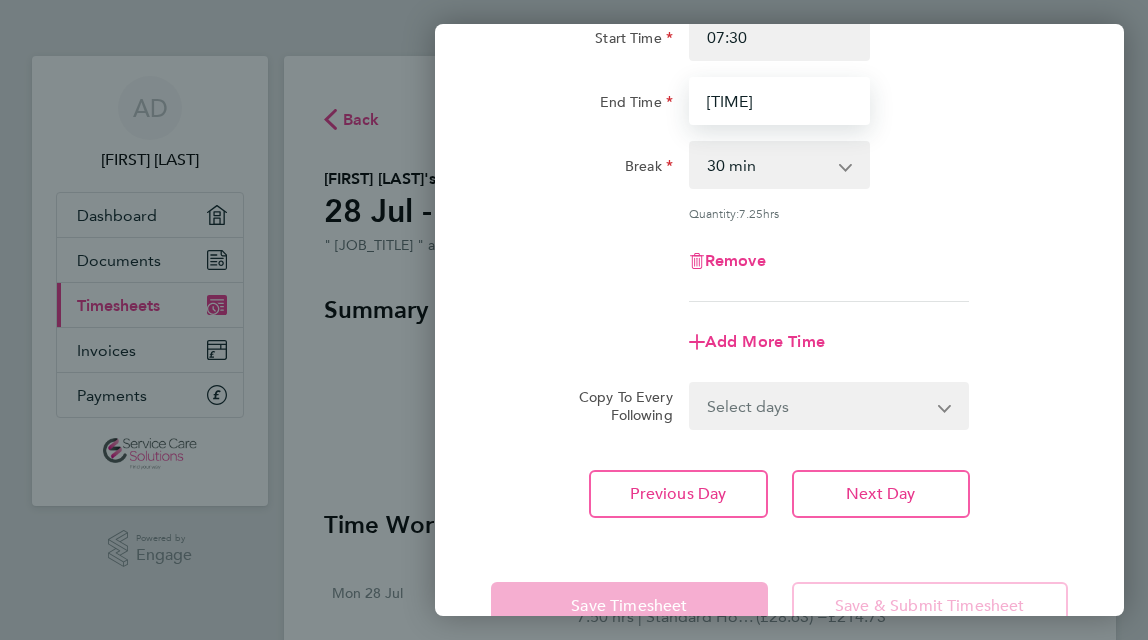 scroll, scrollTop: 262, scrollLeft: 0, axis: vertical 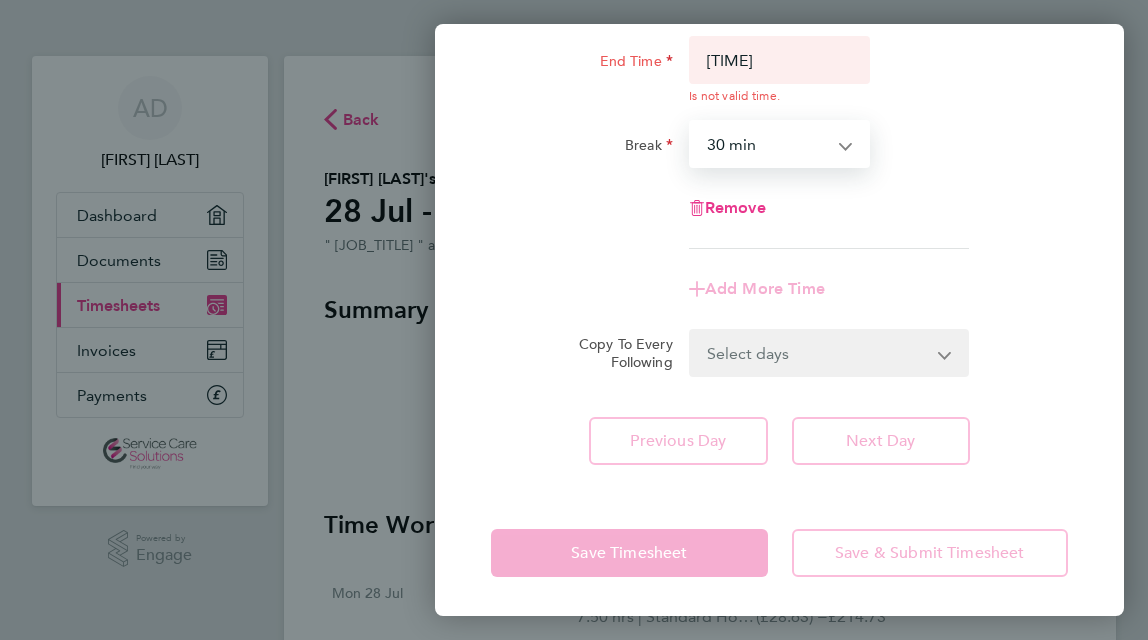 click on "Rate  Standard Hourly - 28.63
Start Time 07:30 End Time 15:100  Is not valid time.  Break  0 min   15 min   30 min   45 min   60 min   75 min   90 min
Remove" 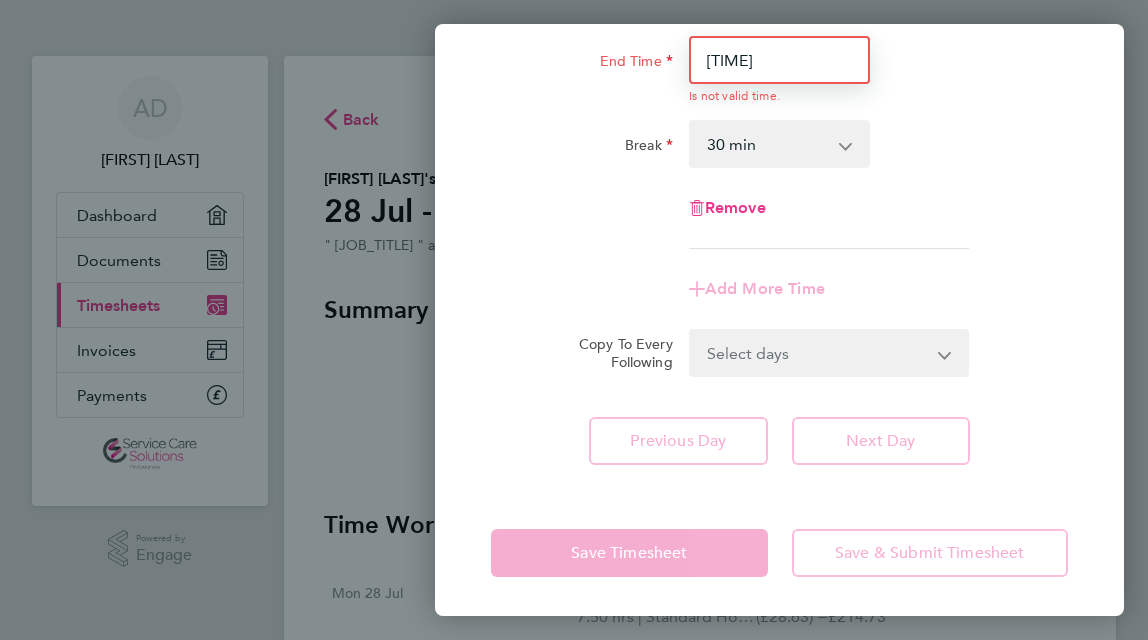 click on "[TIME]" at bounding box center (780, 60) 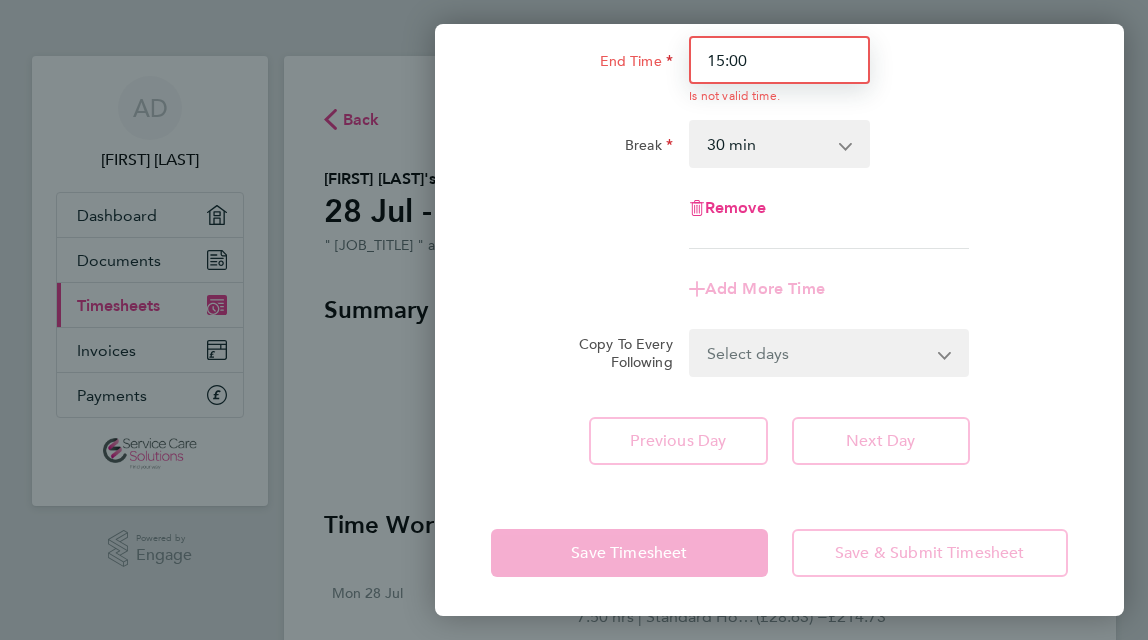 type on "15:00" 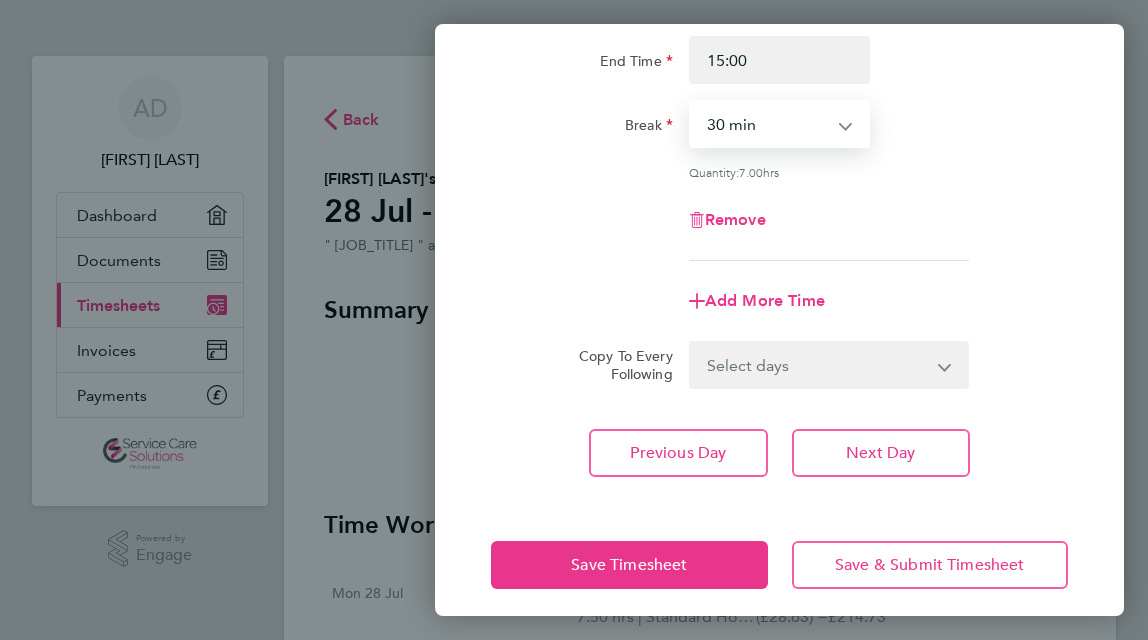 click on "0 min   15 min   30 min   45 min   60 min   75 min   90 min" at bounding box center [768, 124] 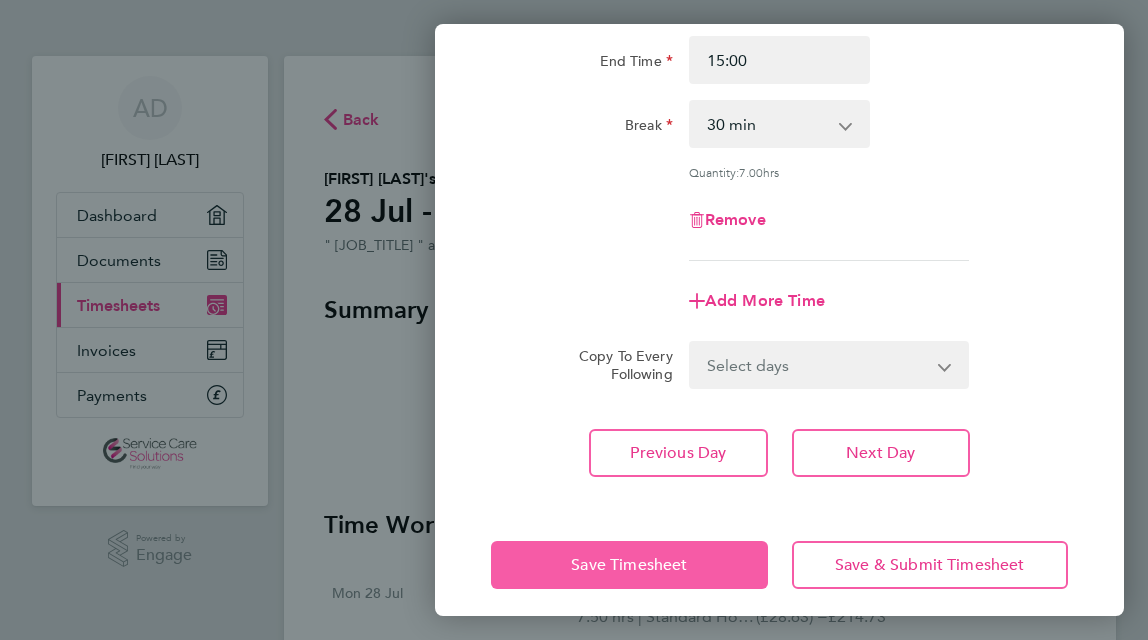 drag, startPoint x: 684, startPoint y: 547, endPoint x: 677, endPoint y: 561, distance: 15.652476 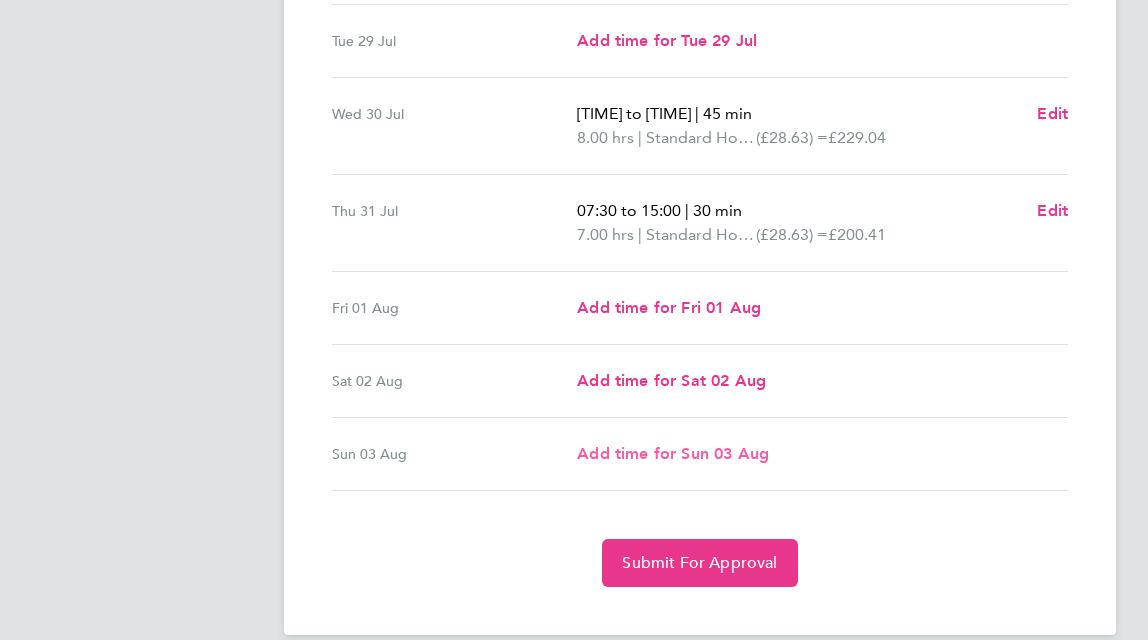 scroll, scrollTop: 675, scrollLeft: 0, axis: vertical 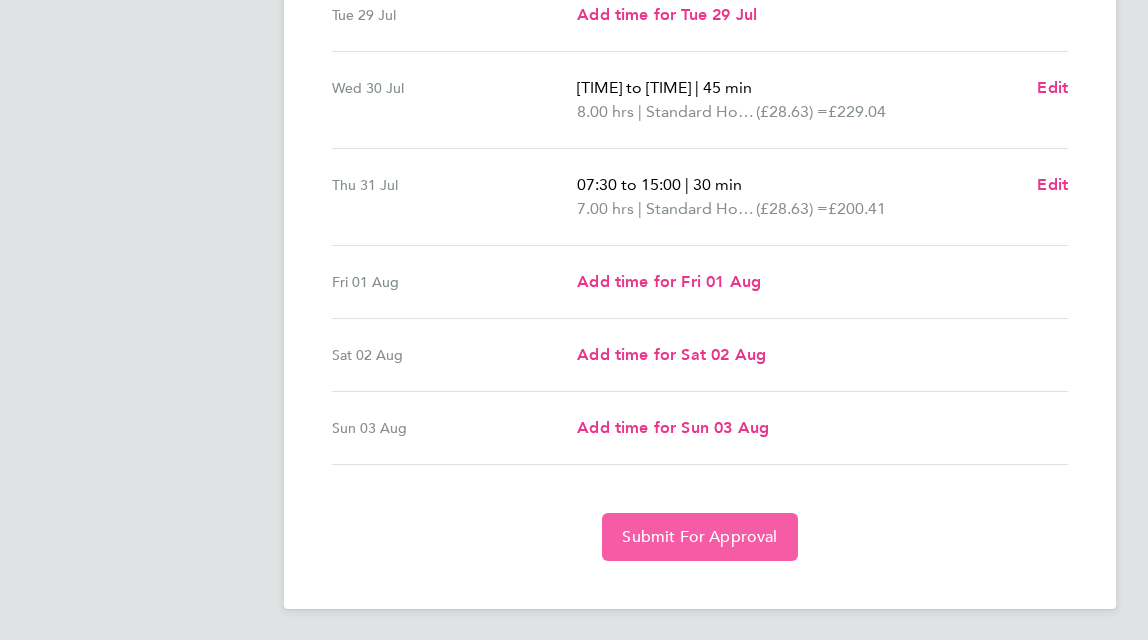 click on "Submit For Approval" 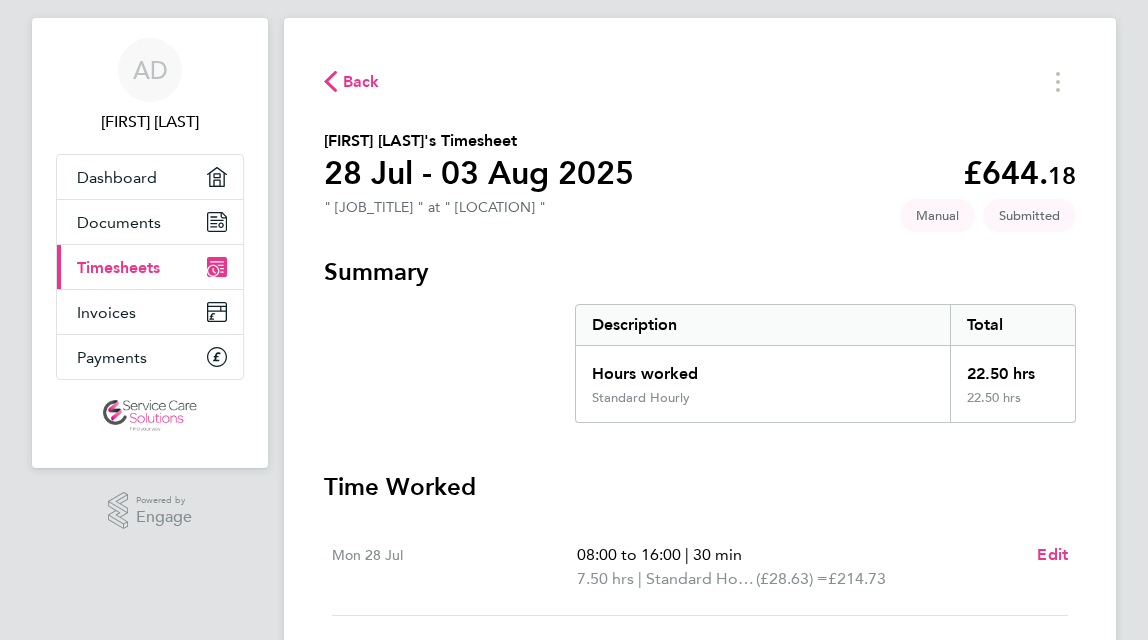 scroll, scrollTop: 0, scrollLeft: 0, axis: both 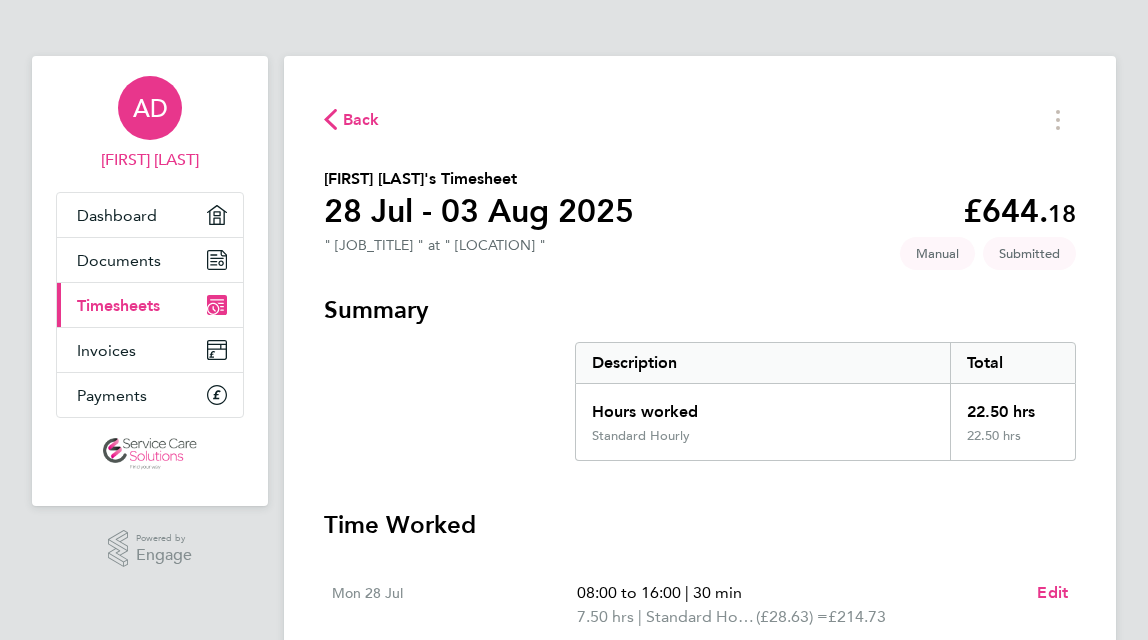 click on "AD" at bounding box center [150, 108] 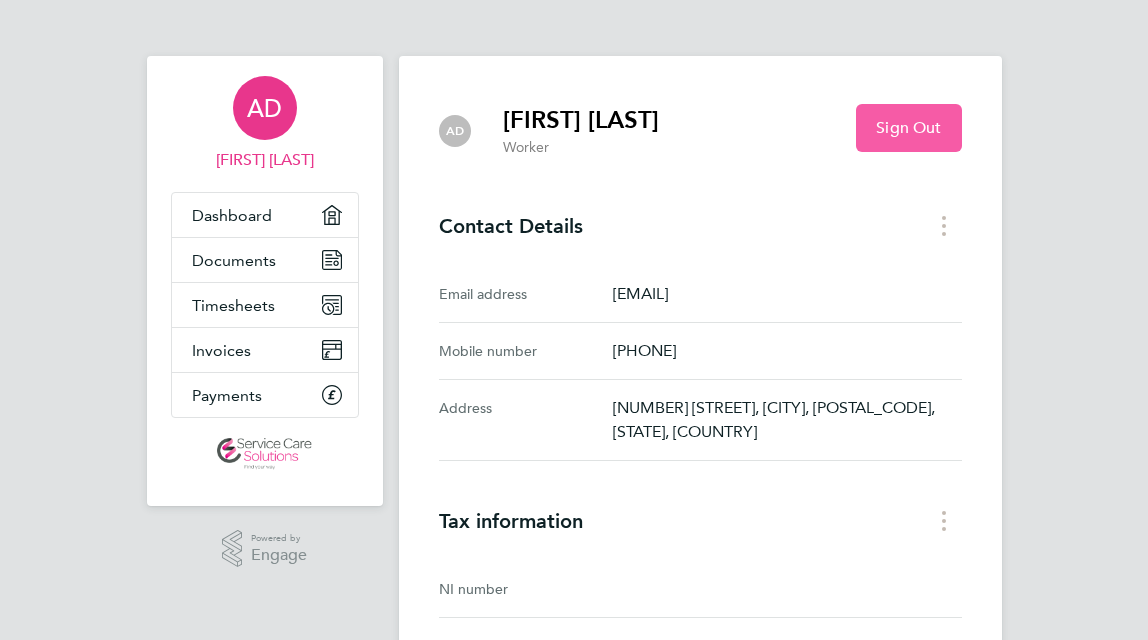 click on "Sign Out" at bounding box center (908, 128) 